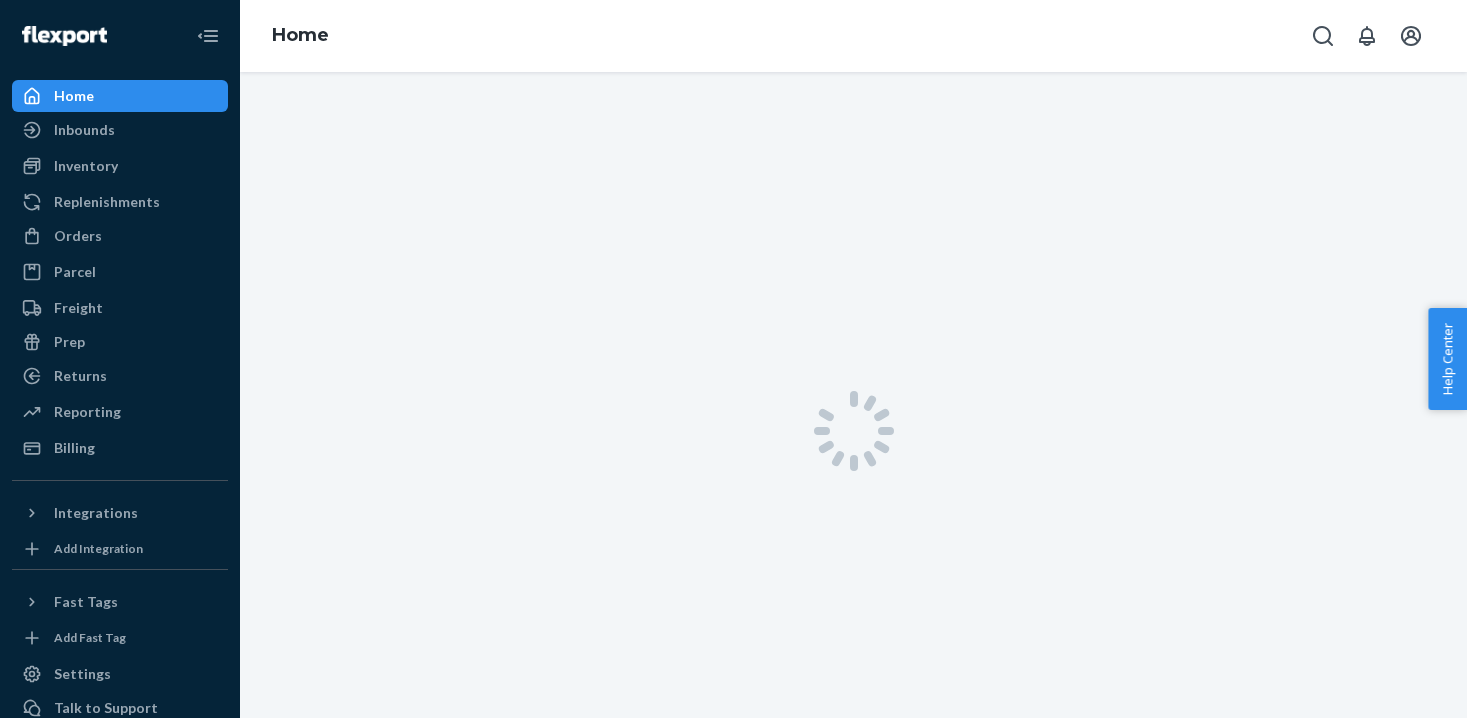scroll, scrollTop: 0, scrollLeft: 0, axis: both 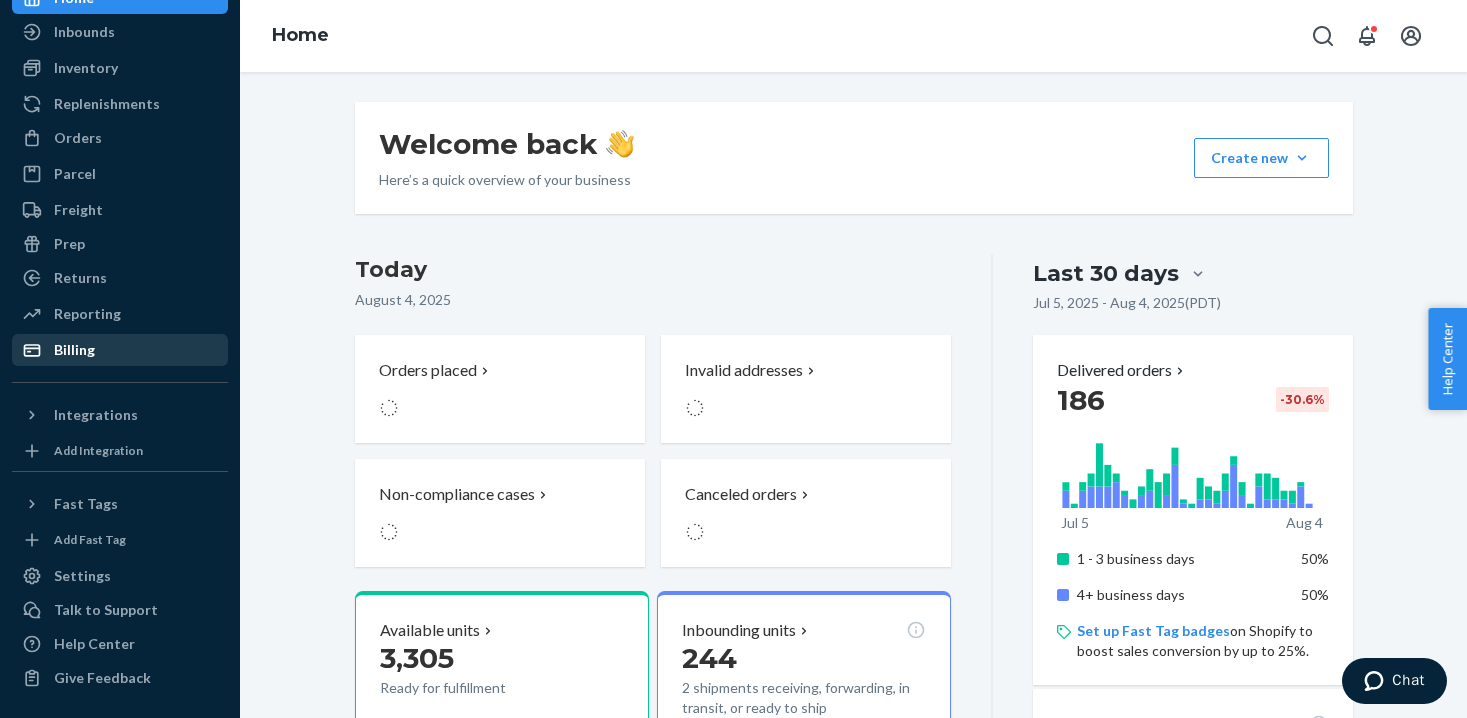 click on "Billing" at bounding box center (74, 350) 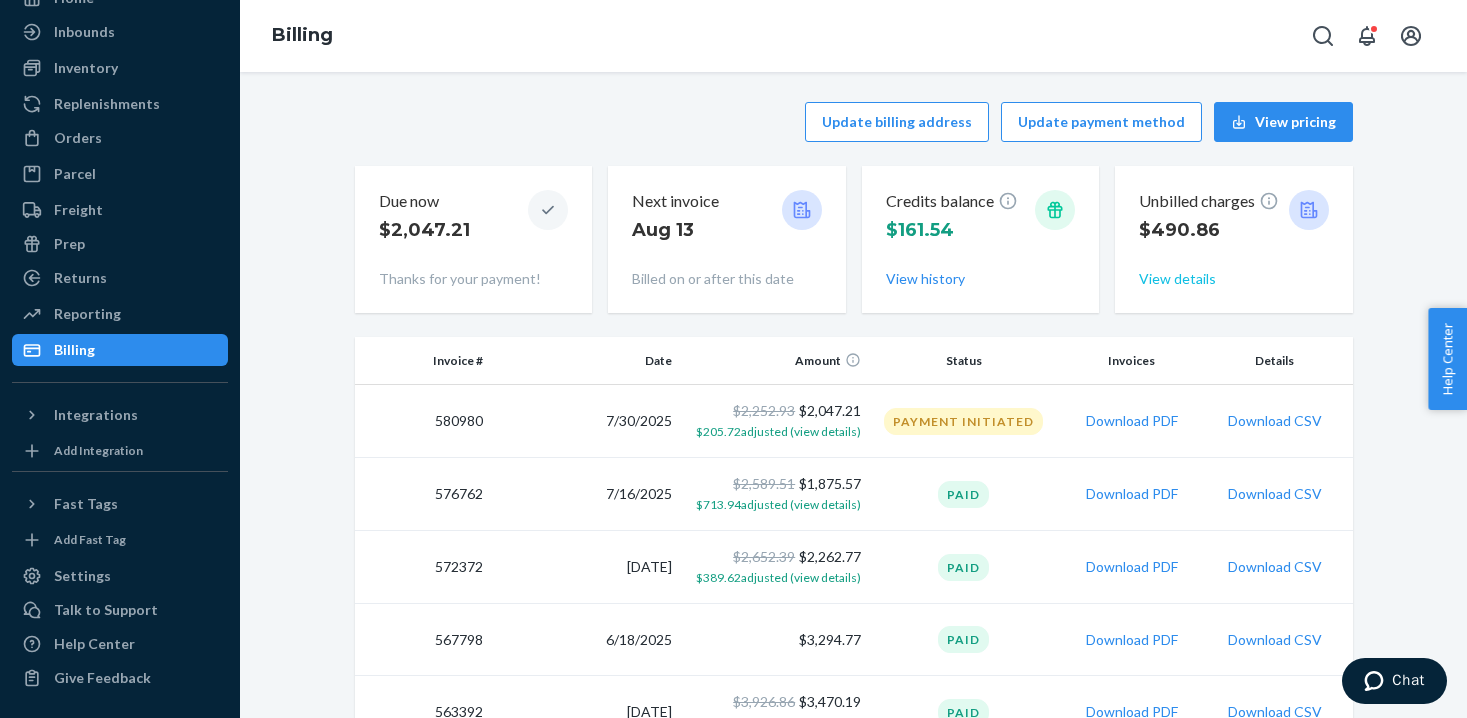 click on "View details" at bounding box center (1177, 279) 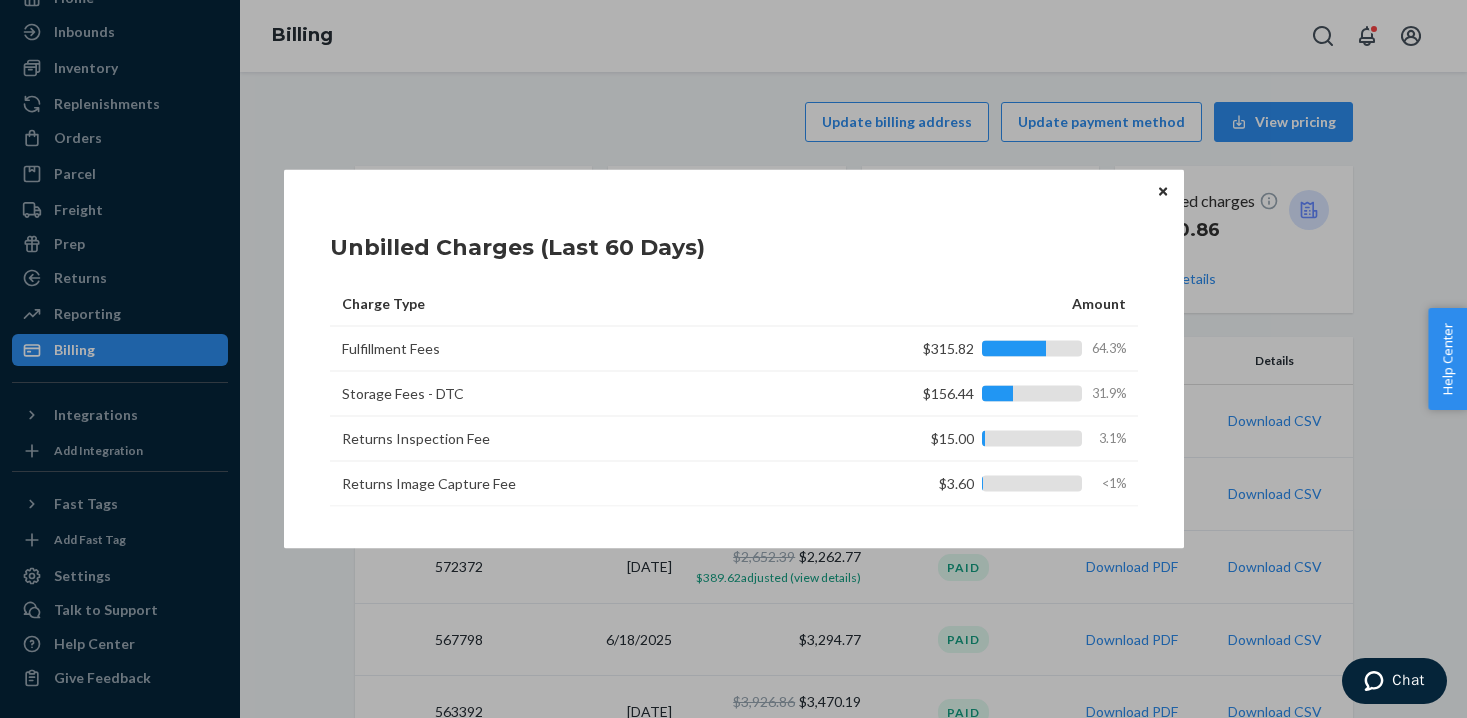 click at bounding box center [1163, 191] 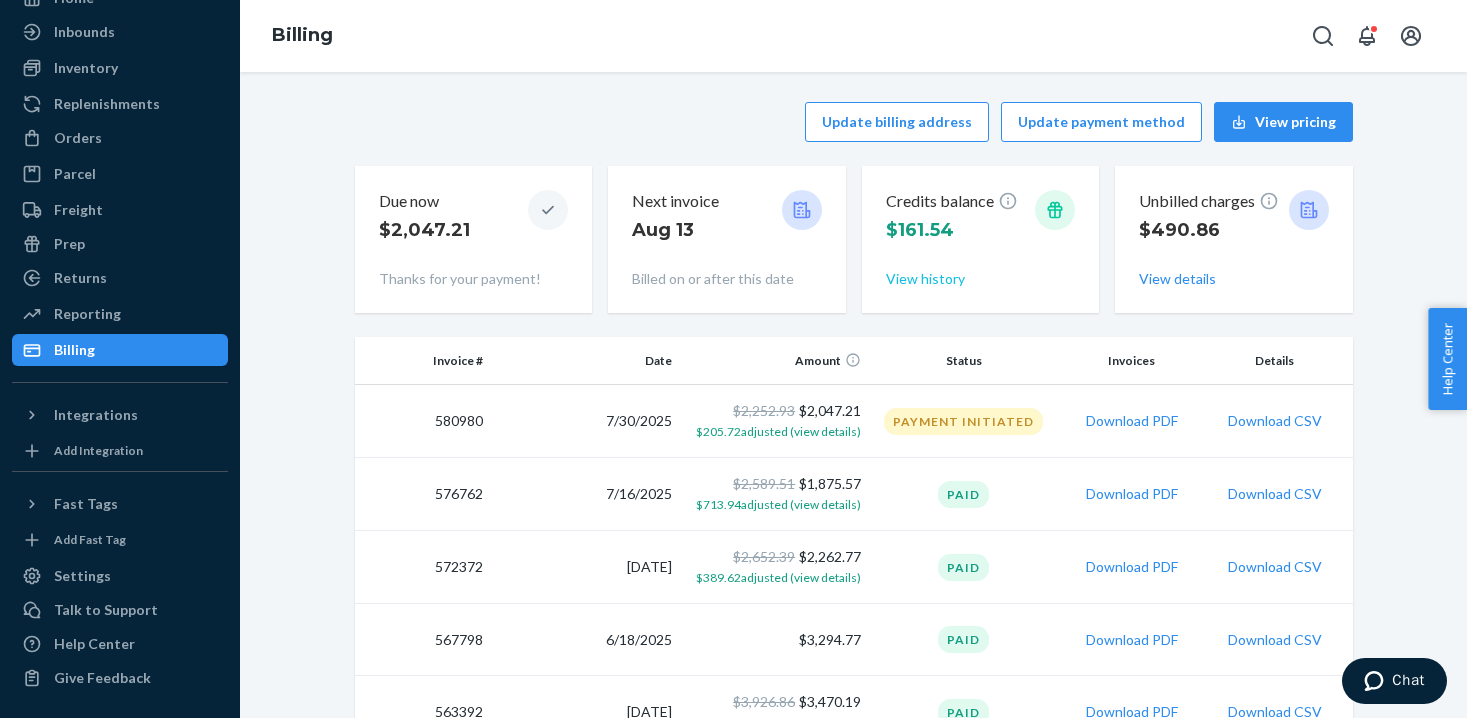 click on "View history" at bounding box center (925, 279) 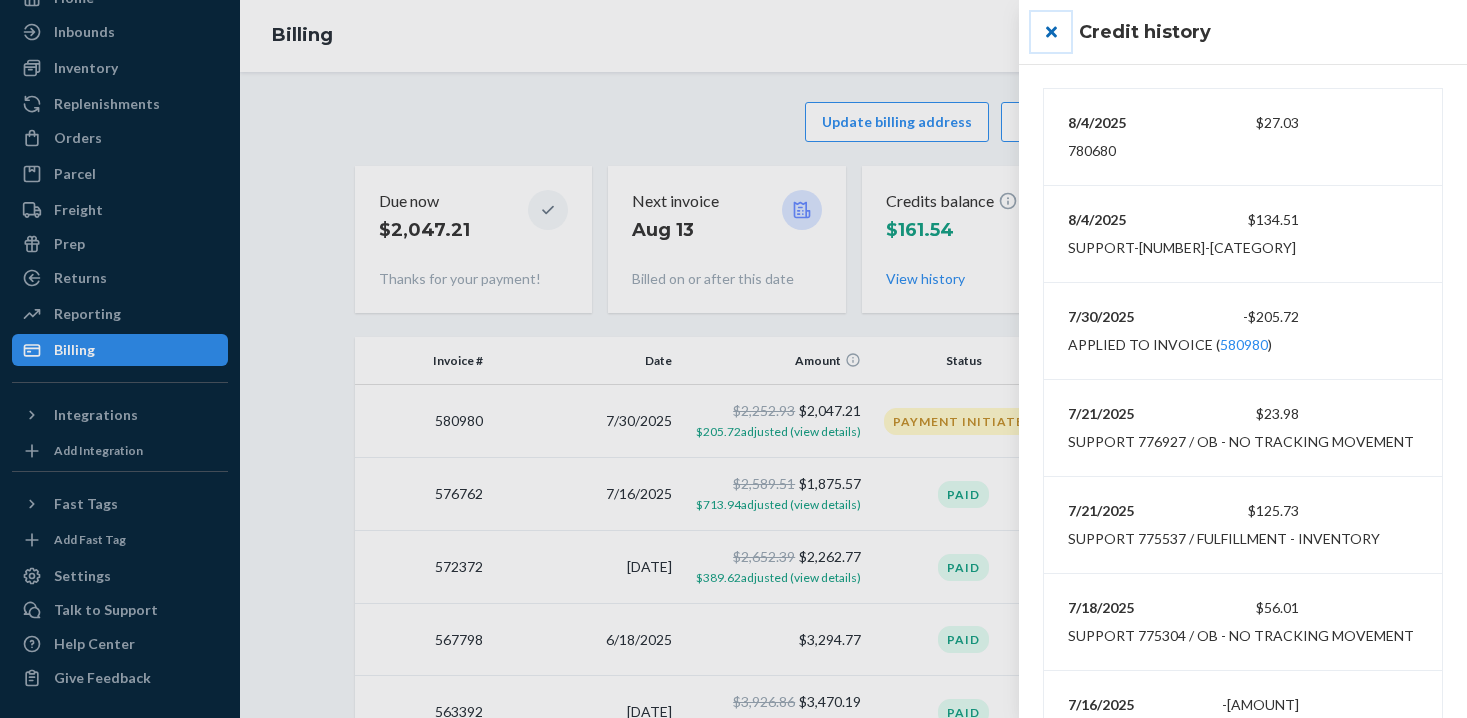 click at bounding box center [1051, 32] 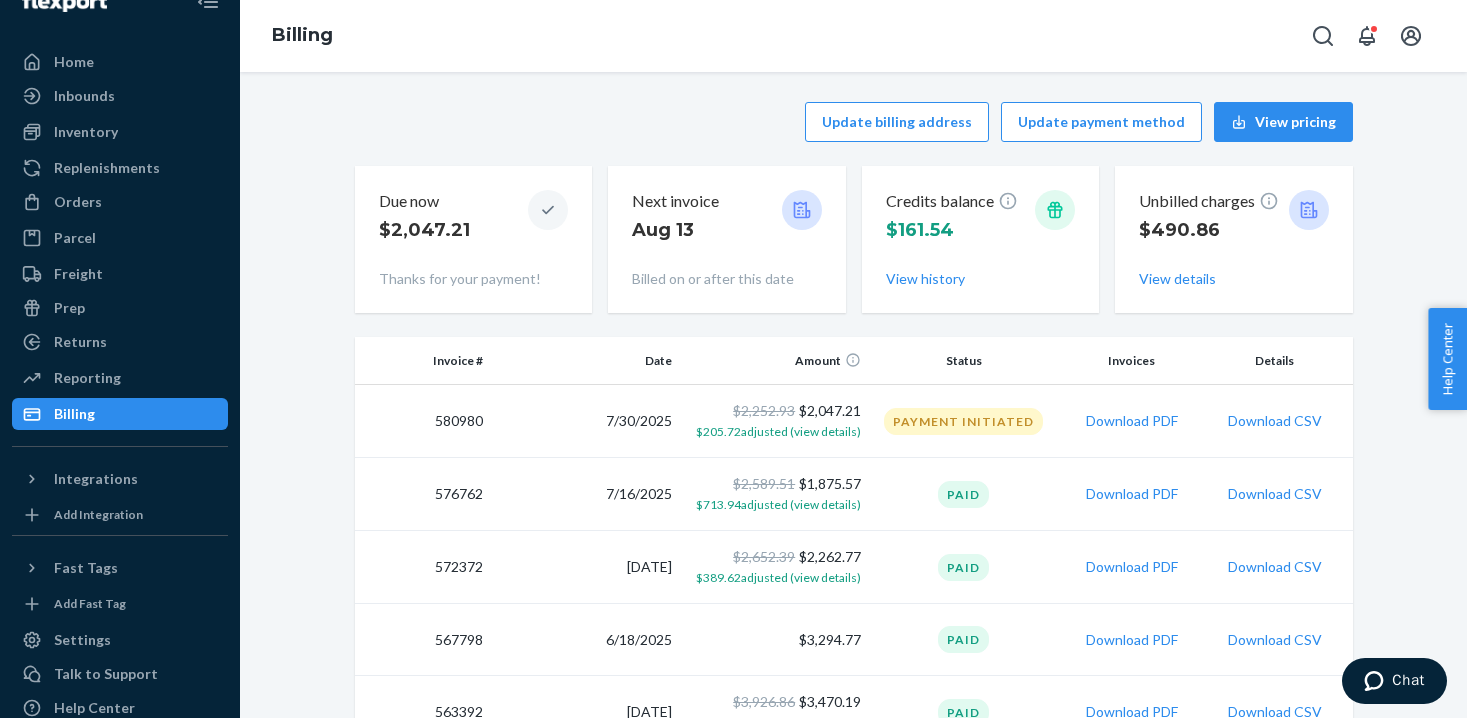 scroll, scrollTop: 0, scrollLeft: 0, axis: both 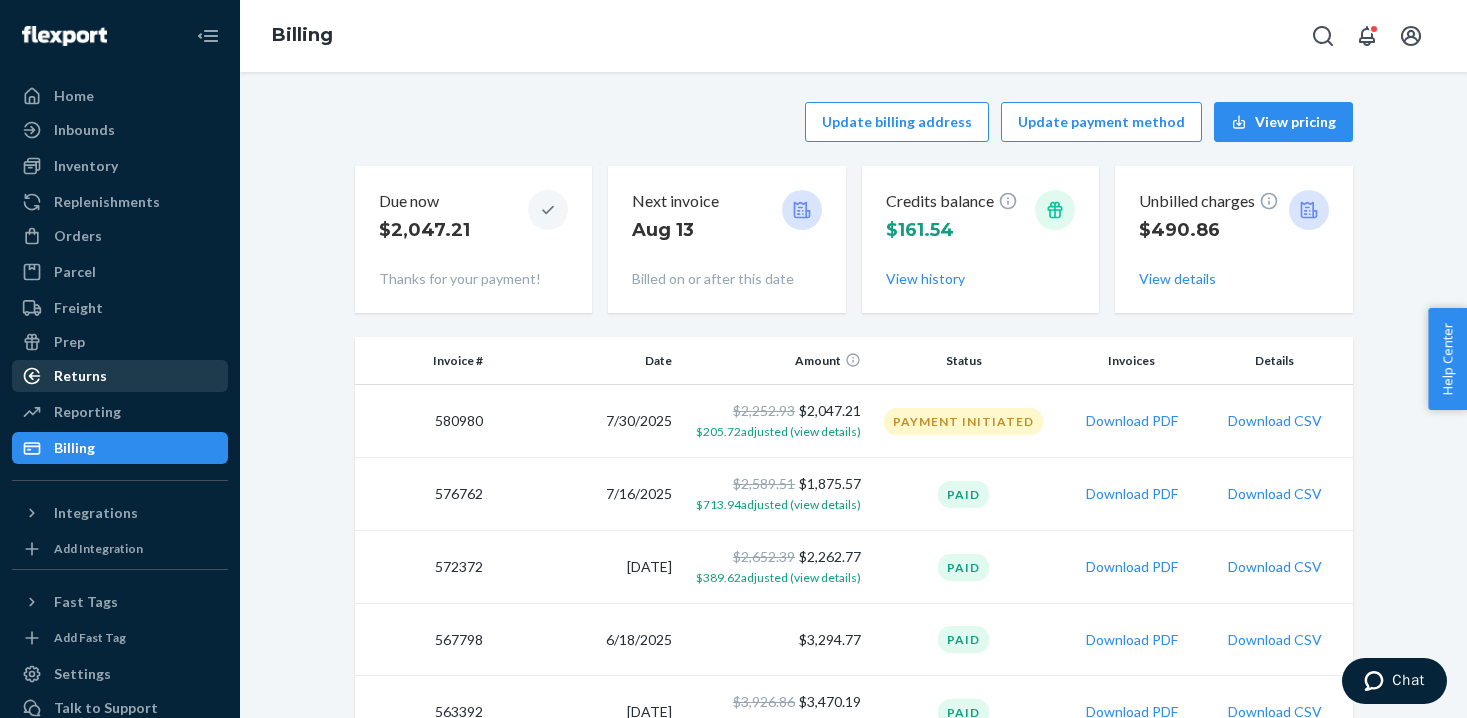 click on "Returns" at bounding box center (120, 376) 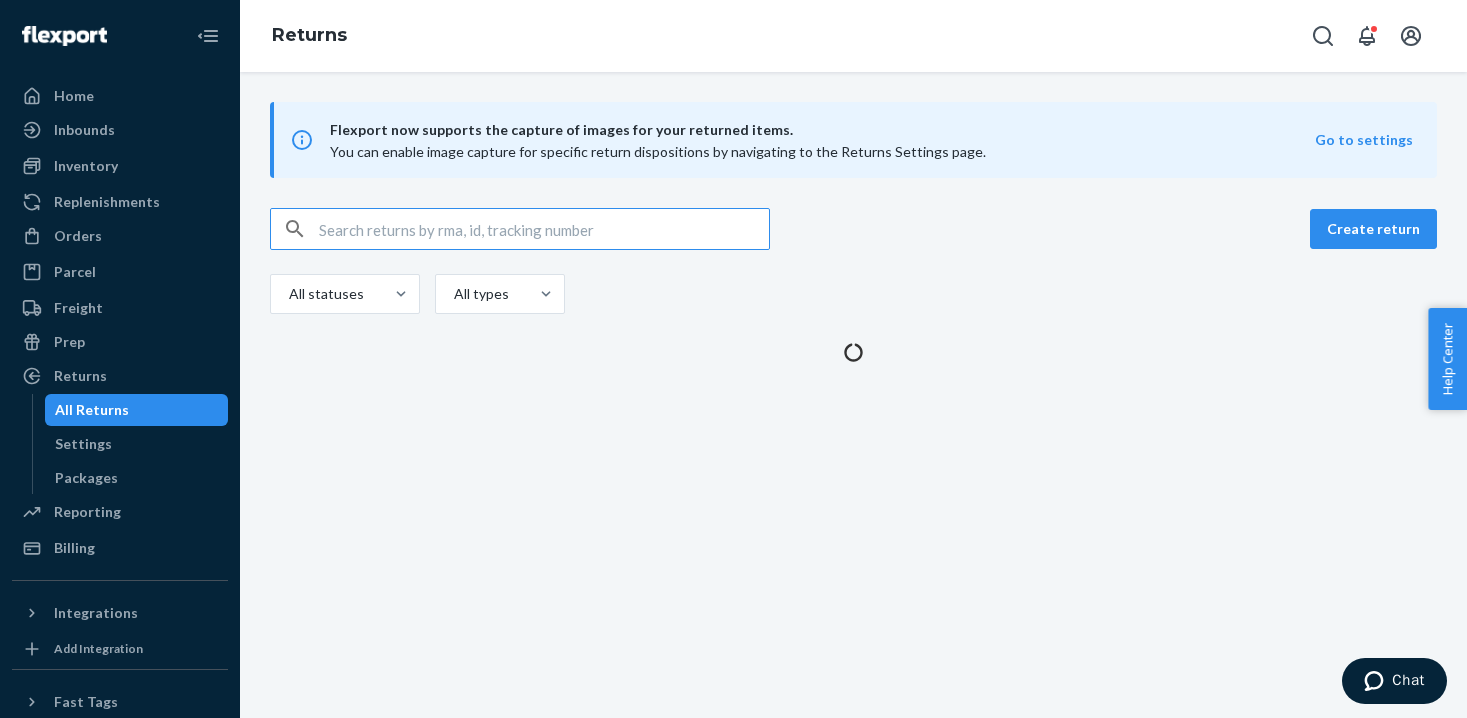 click at bounding box center (544, 229) 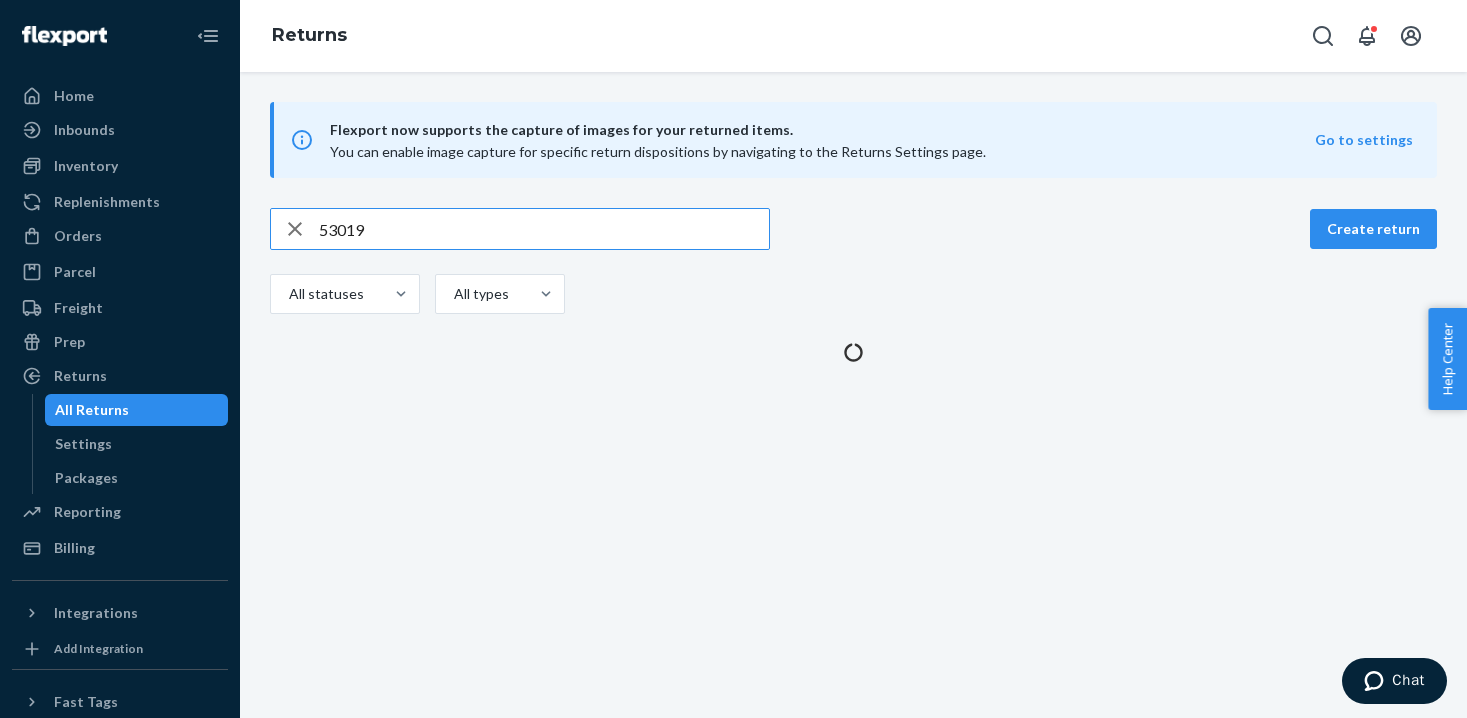 type on "53019" 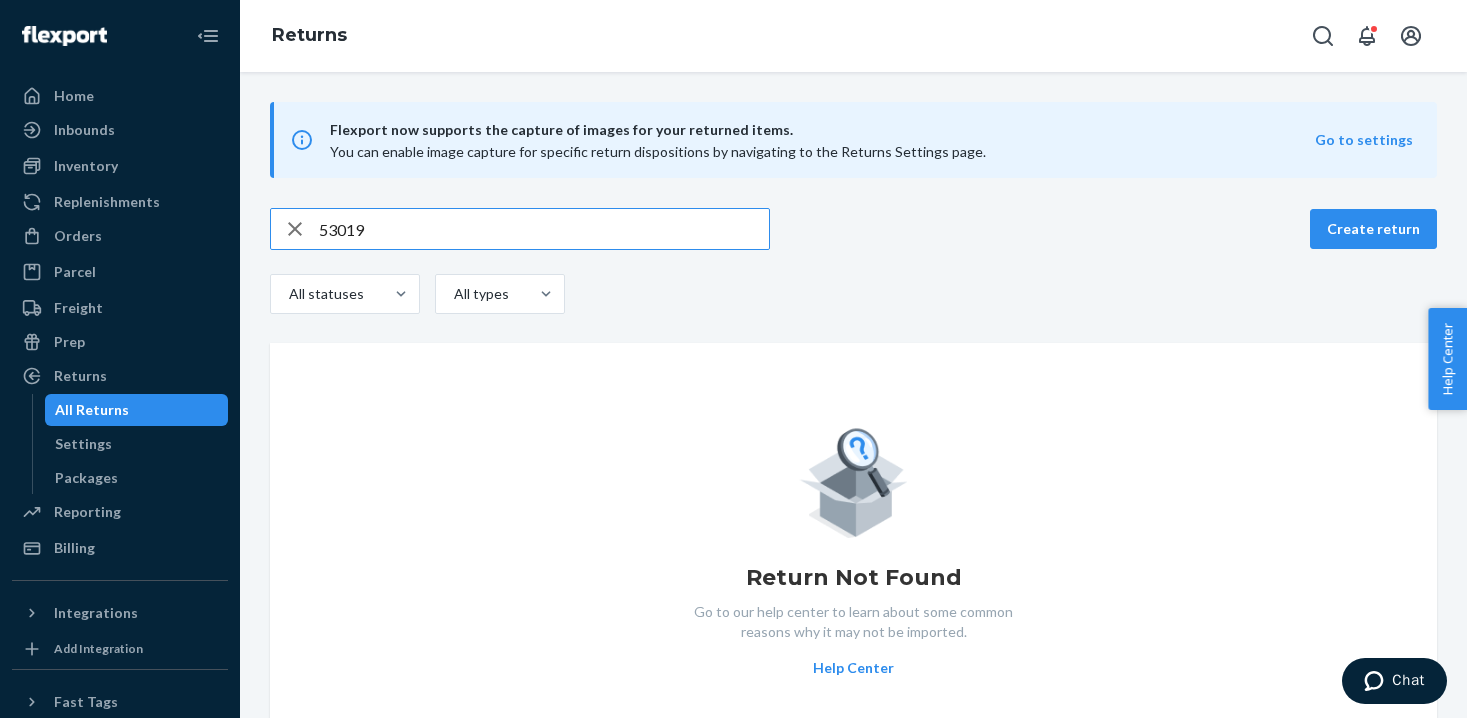 click 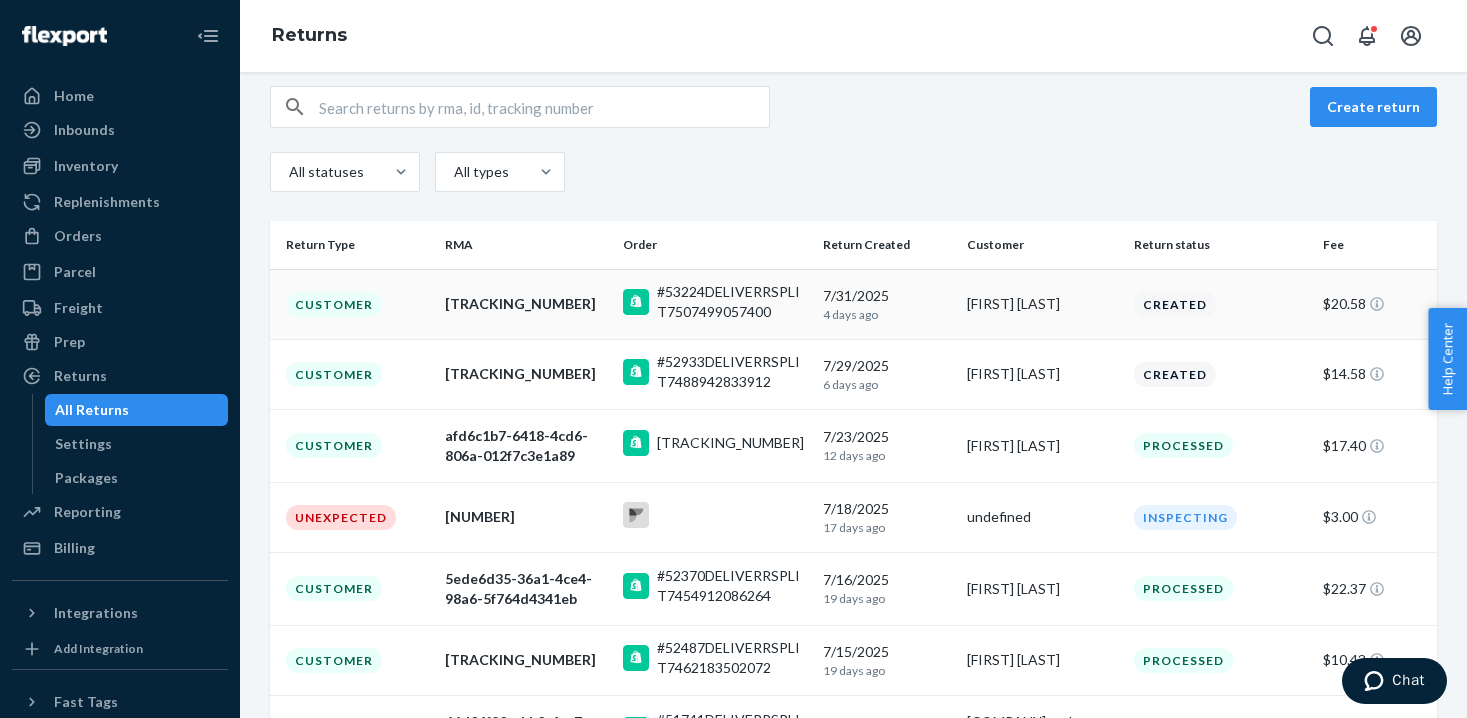 scroll, scrollTop: 227, scrollLeft: 0, axis: vertical 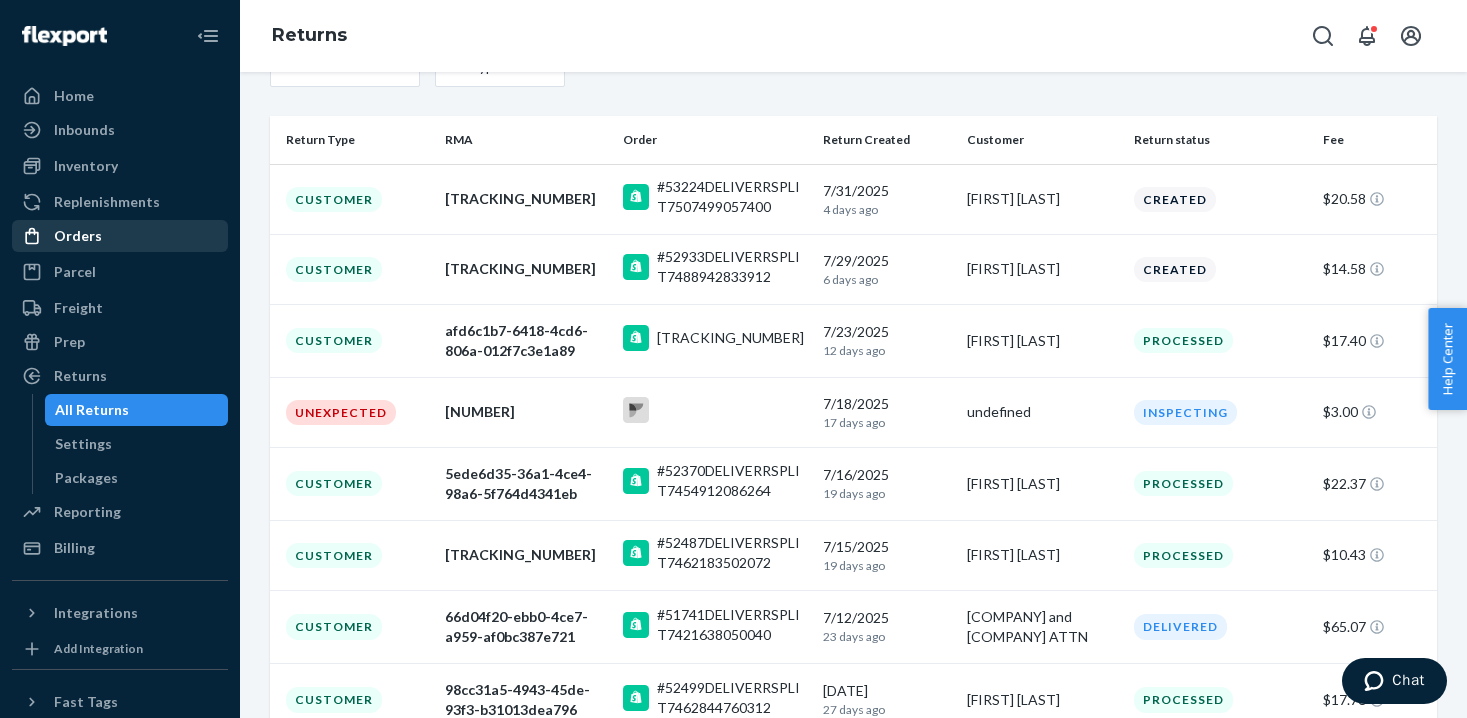click on "Orders" at bounding box center (120, 236) 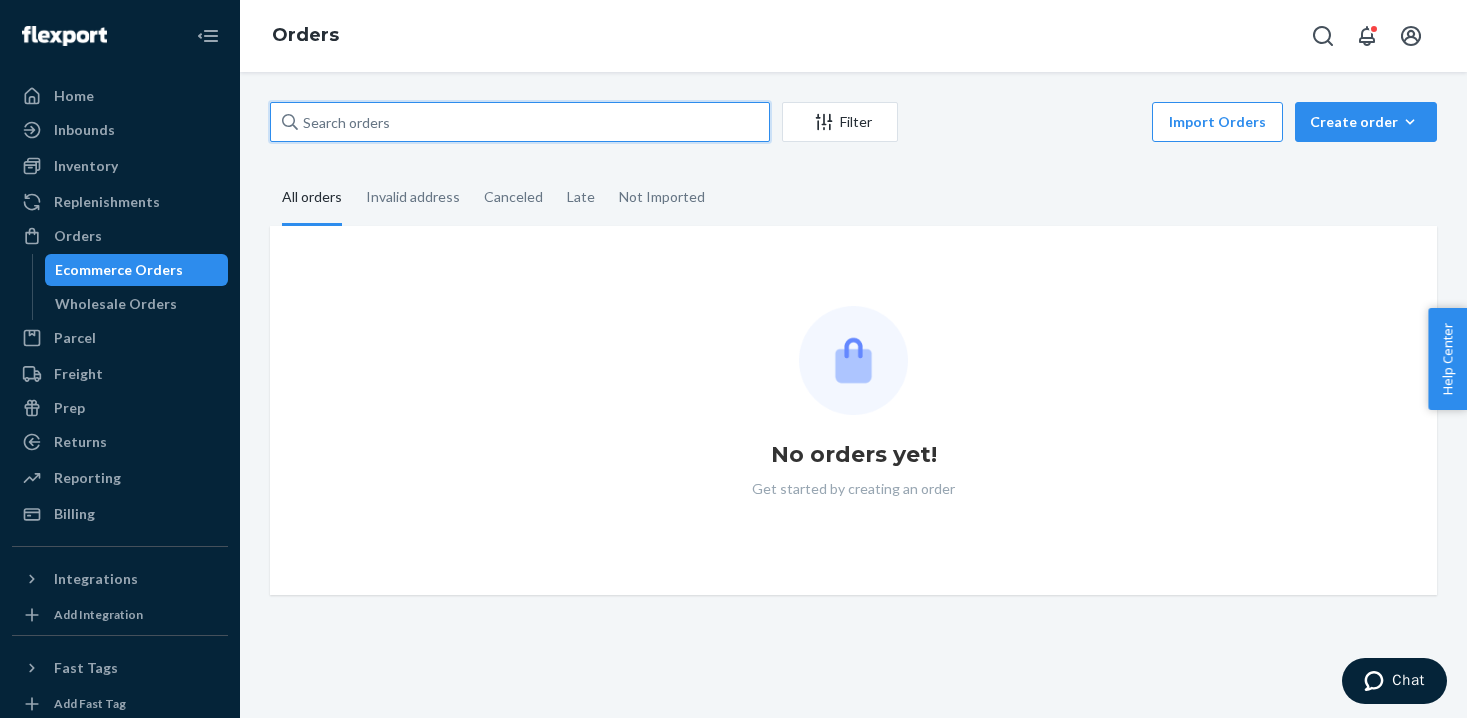 click at bounding box center [520, 122] 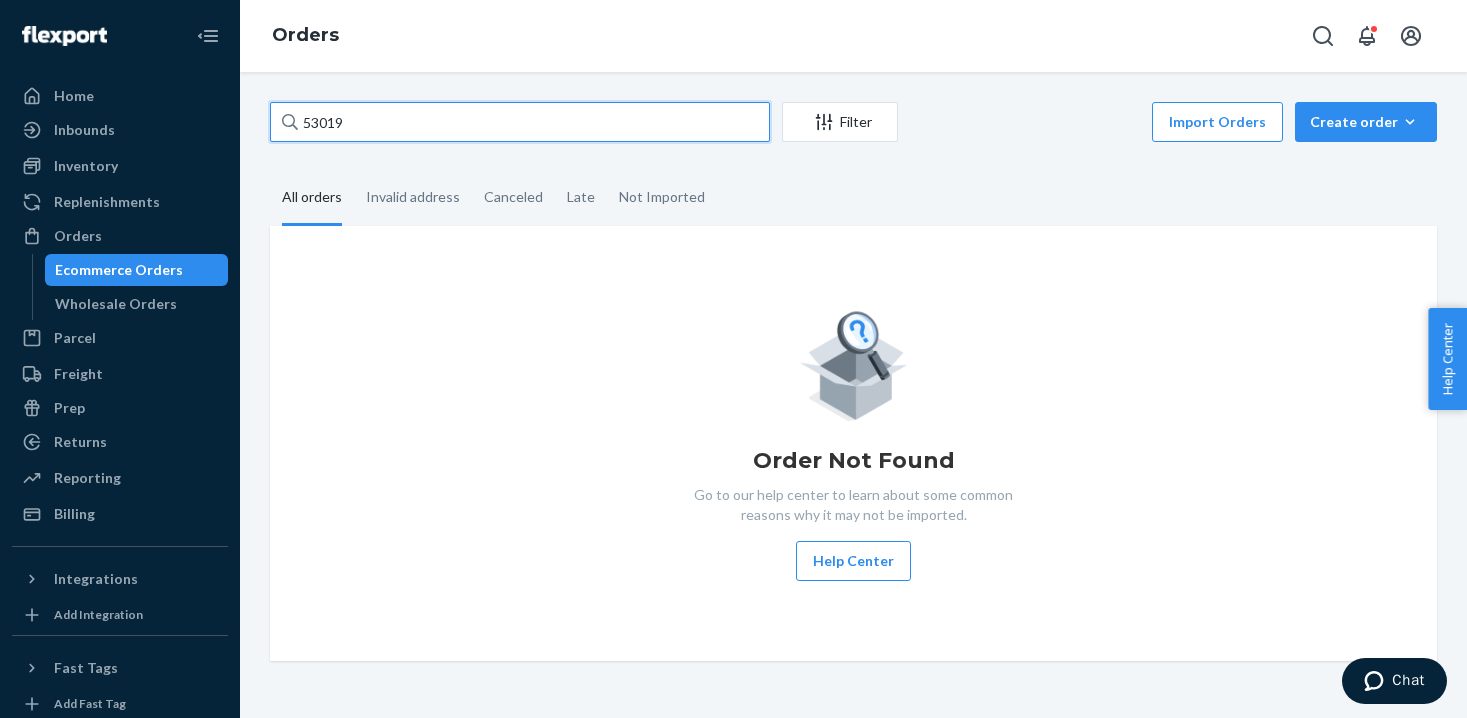 type on "53019" 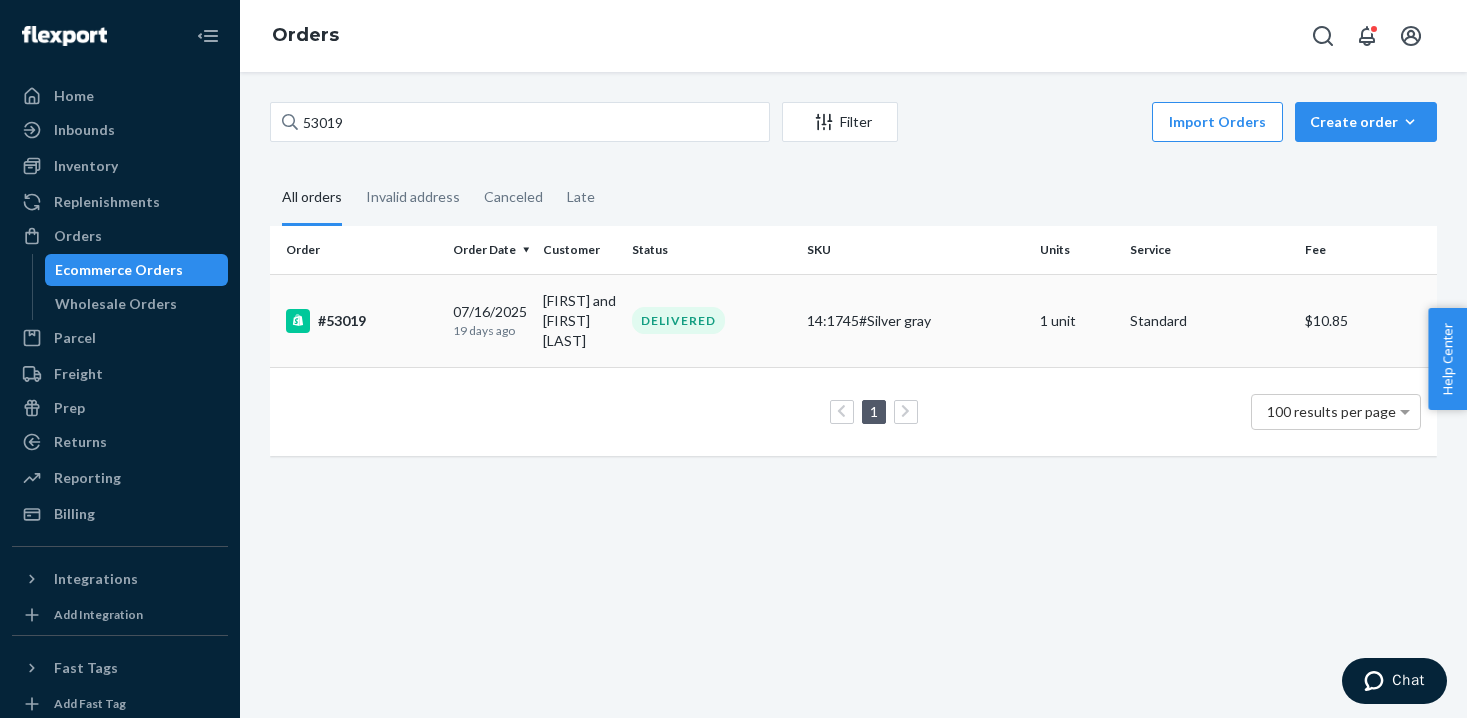 click on "#53019" at bounding box center (361, 321) 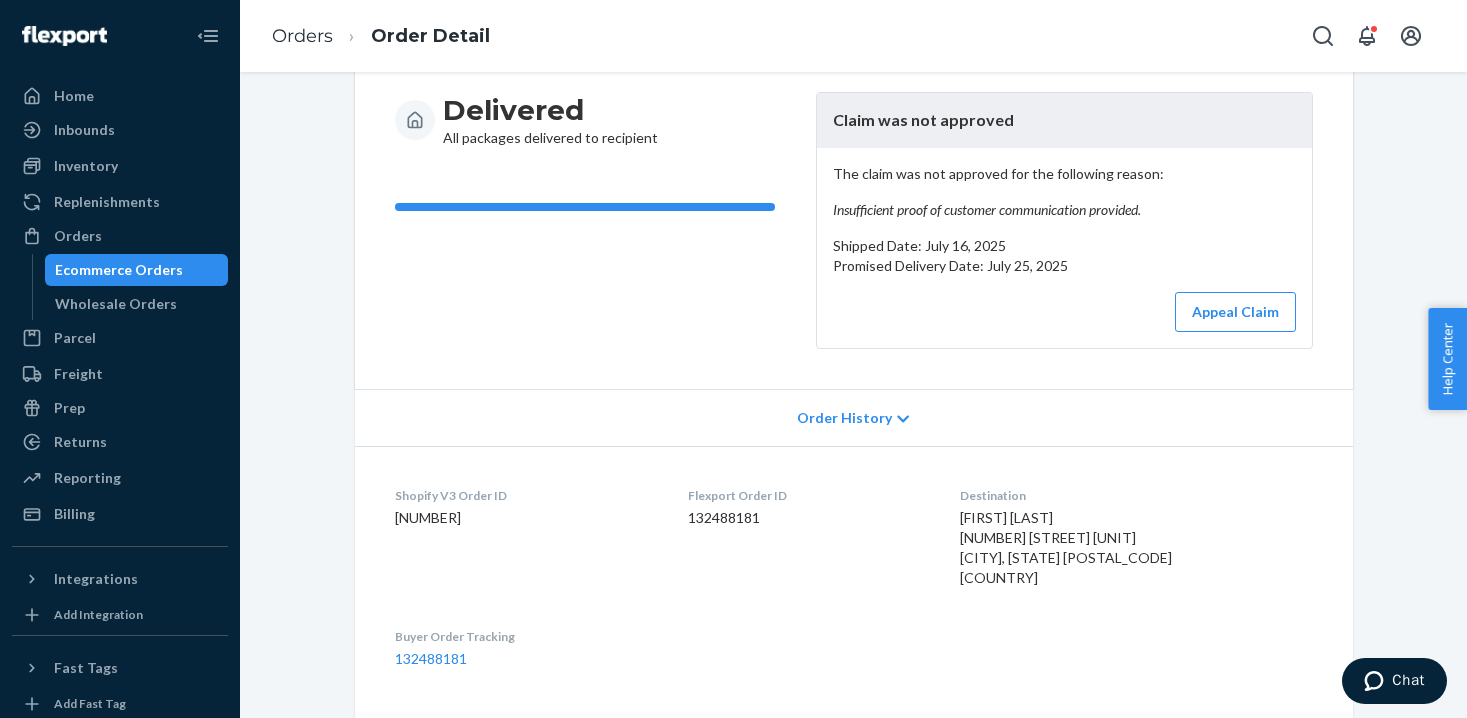scroll, scrollTop: 0, scrollLeft: 0, axis: both 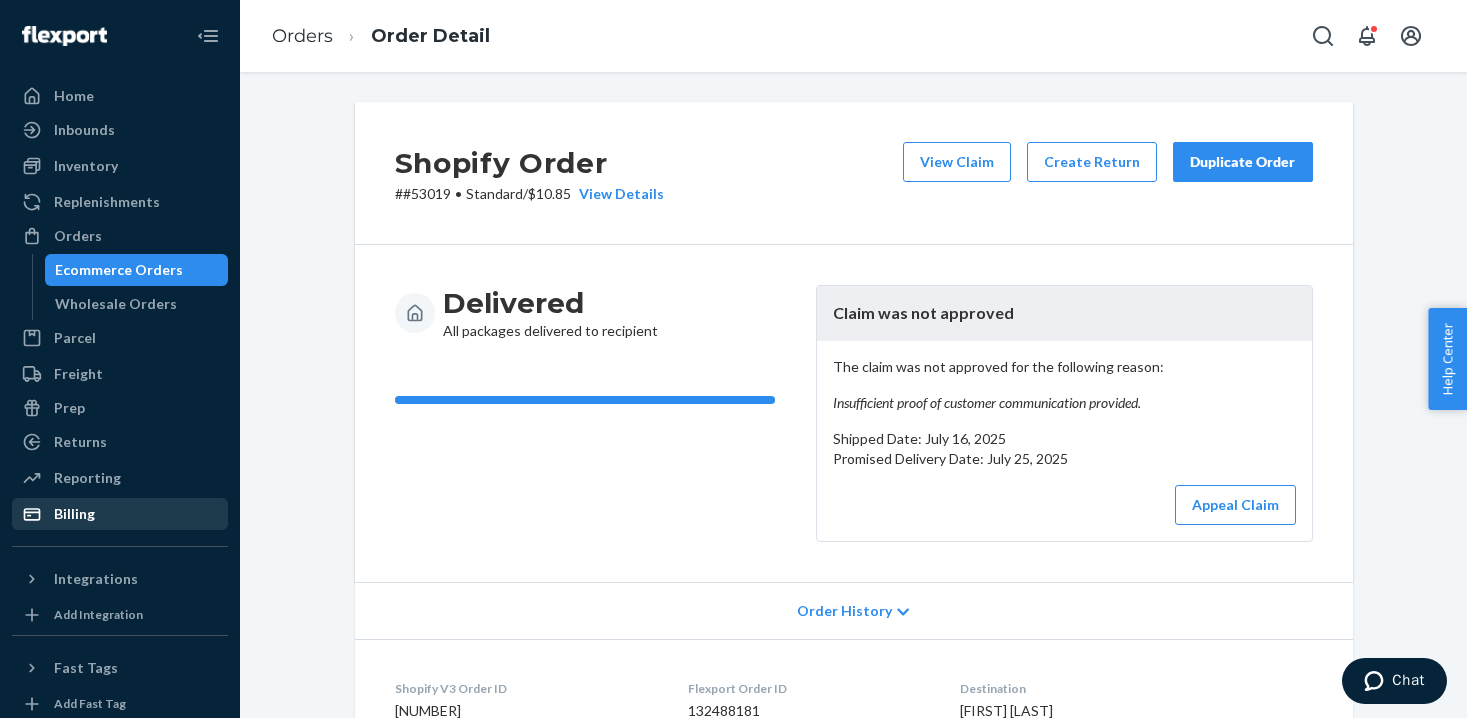 click on "Billing" at bounding box center (120, 514) 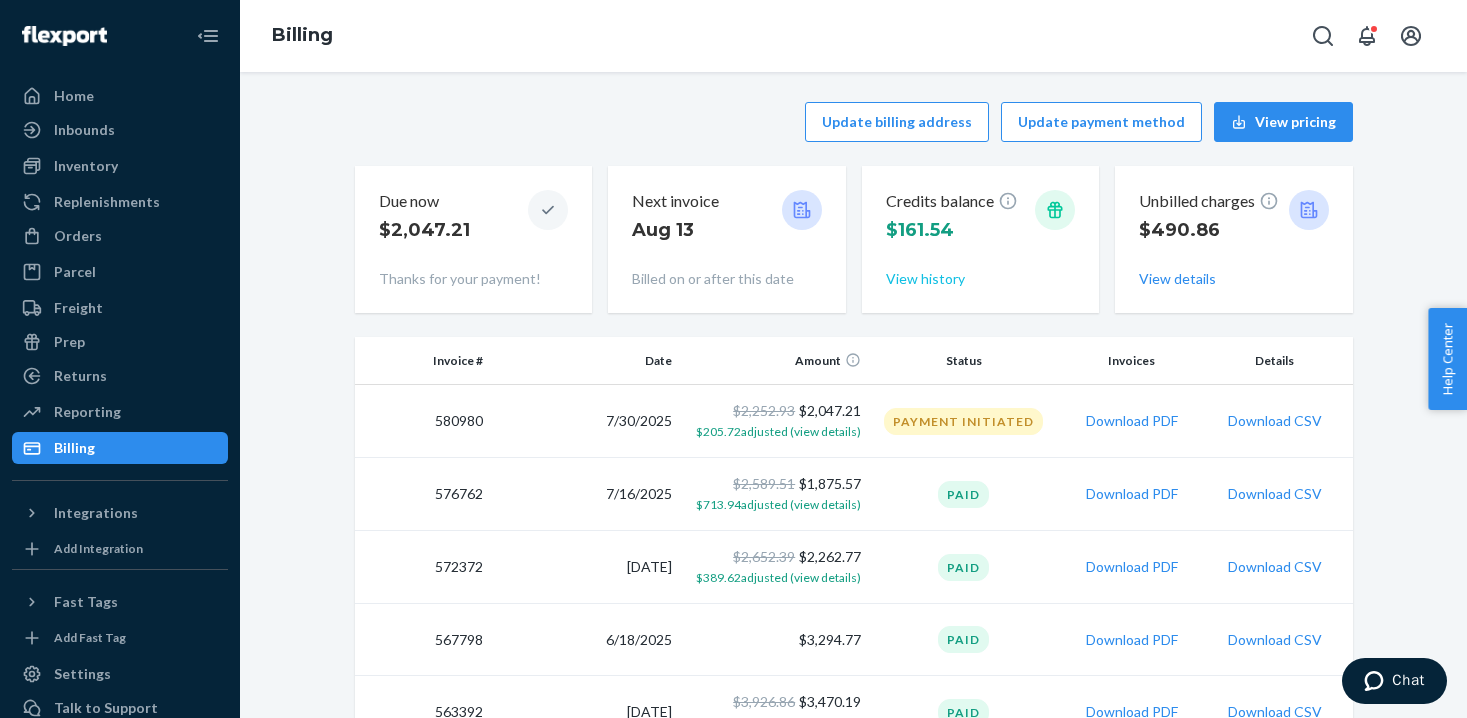 click on "View history" at bounding box center [925, 279] 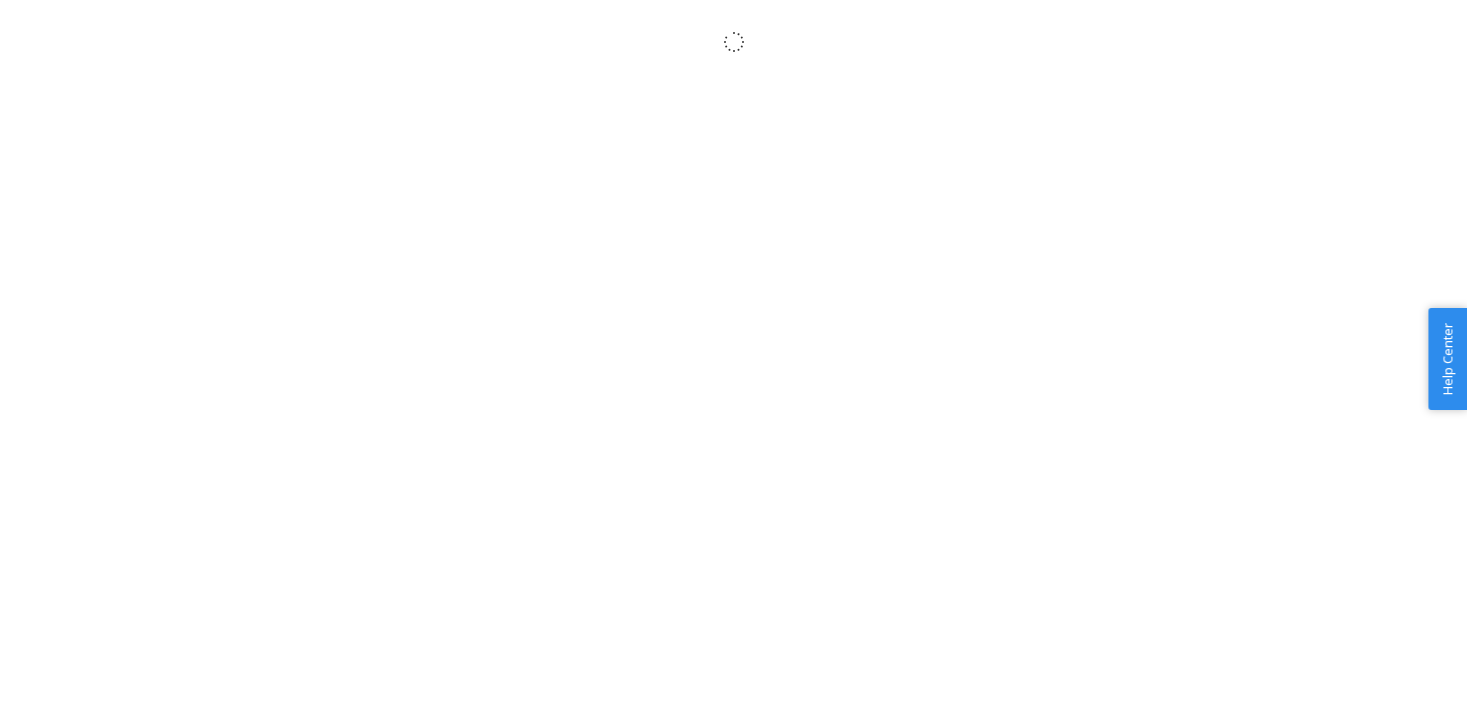 scroll, scrollTop: 0, scrollLeft: 0, axis: both 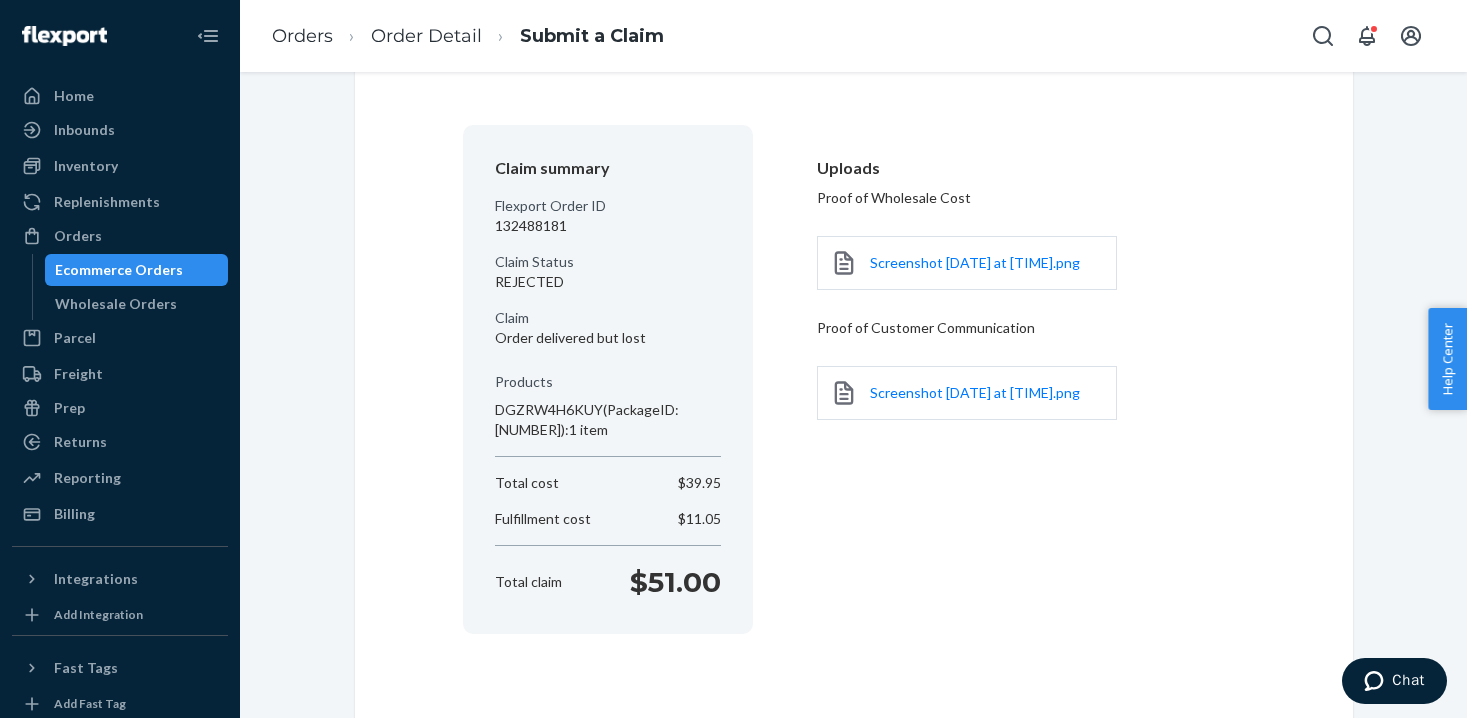 click on "Products DGZRW4H6KUY (PackageID: [NUMBER]) : 1 item" at bounding box center (608, 402) 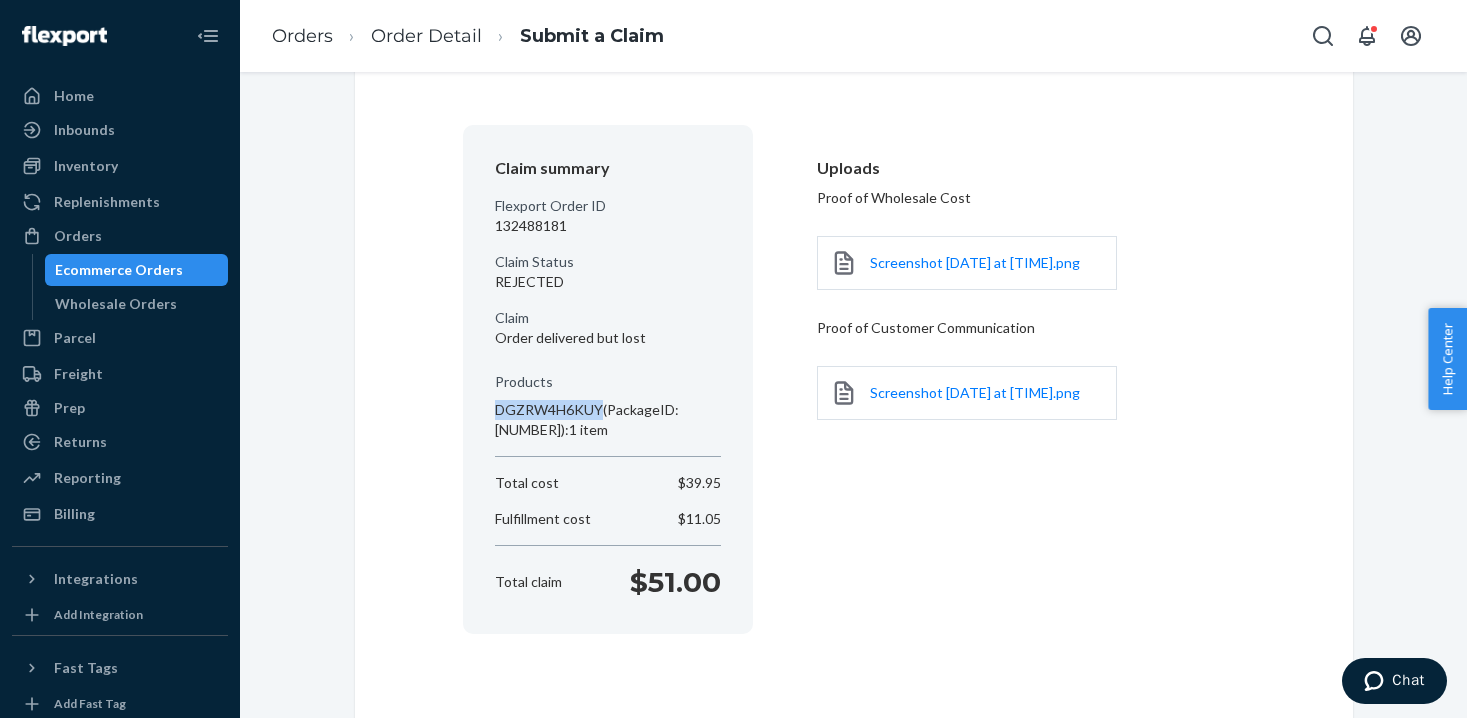 click on "Products DGZRW4H6KUY (PackageID: [NUMBER]) : 1 item" at bounding box center (608, 402) 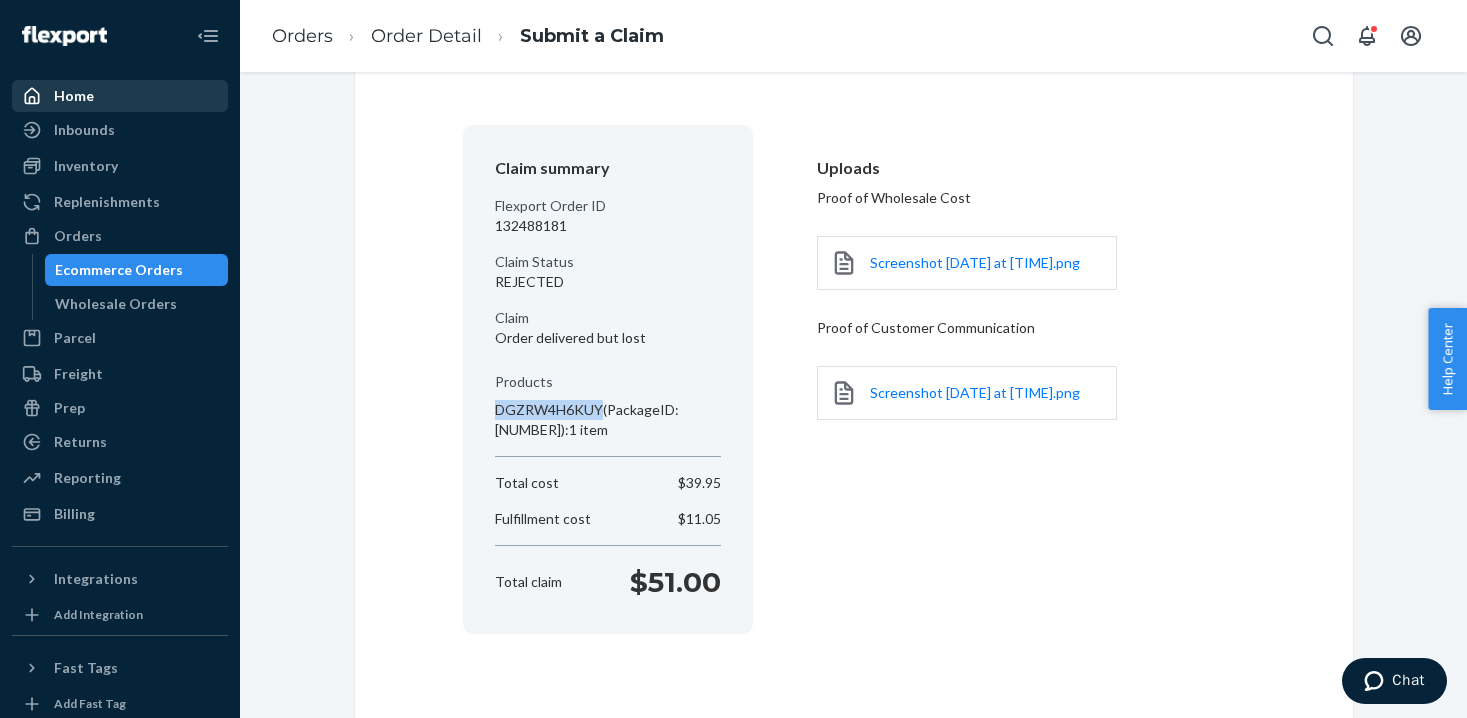 copy on "DGZRW4H6KUY" 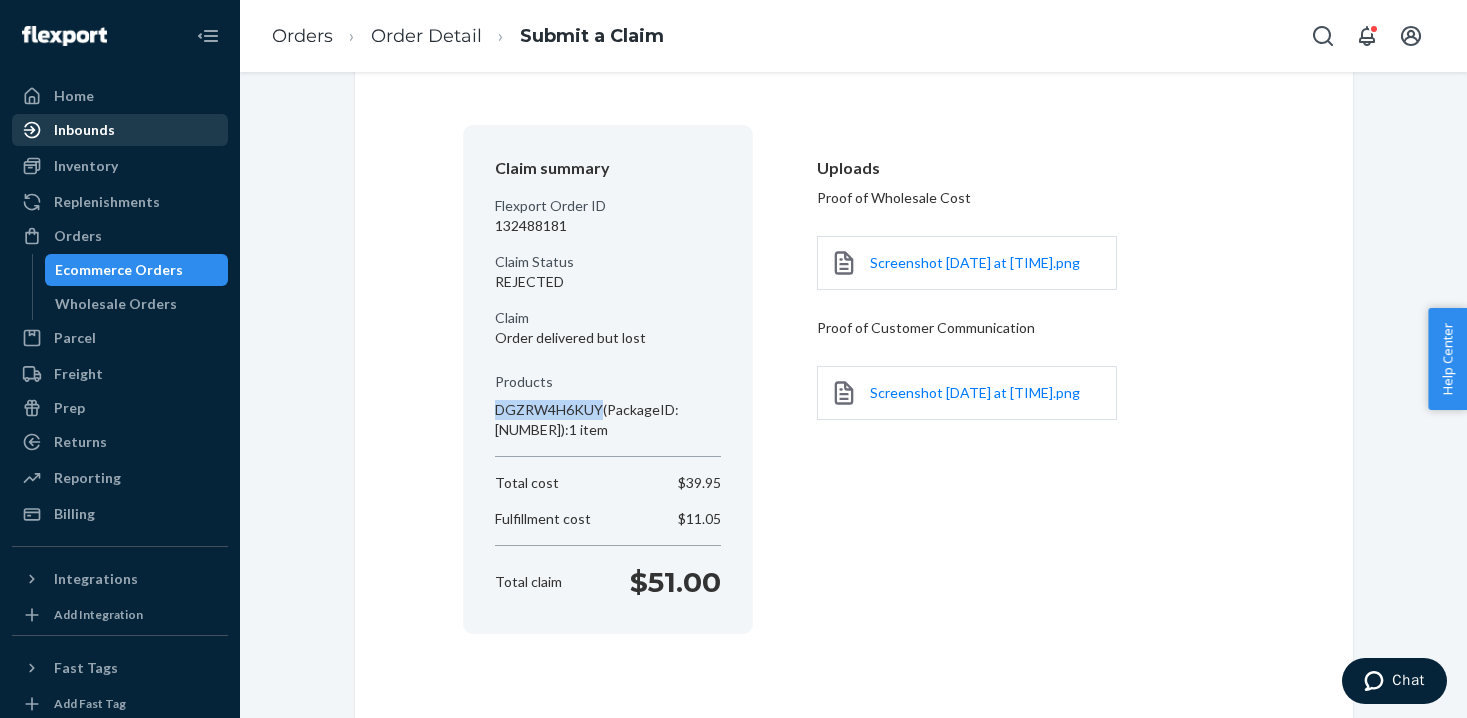 click on "Inbounds" at bounding box center (120, 130) 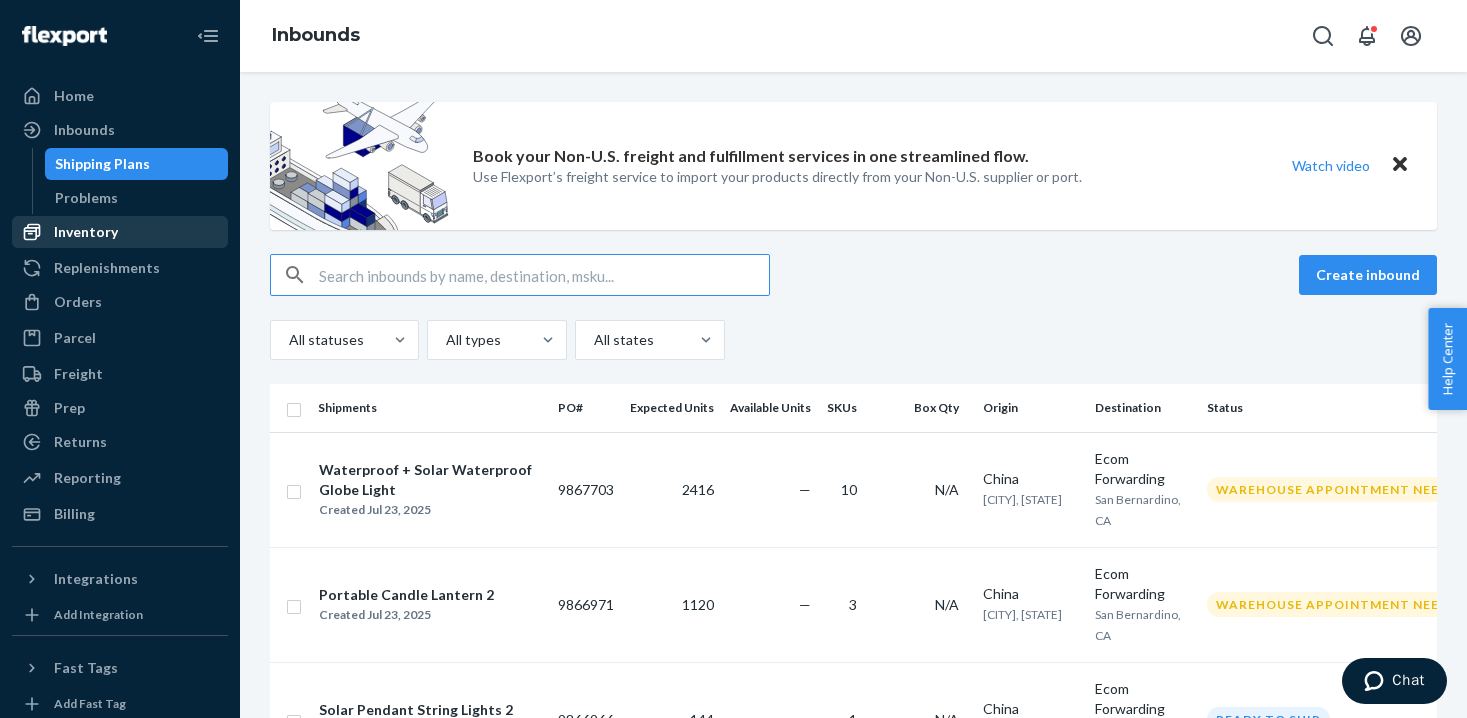 click on "Inventory" at bounding box center [120, 232] 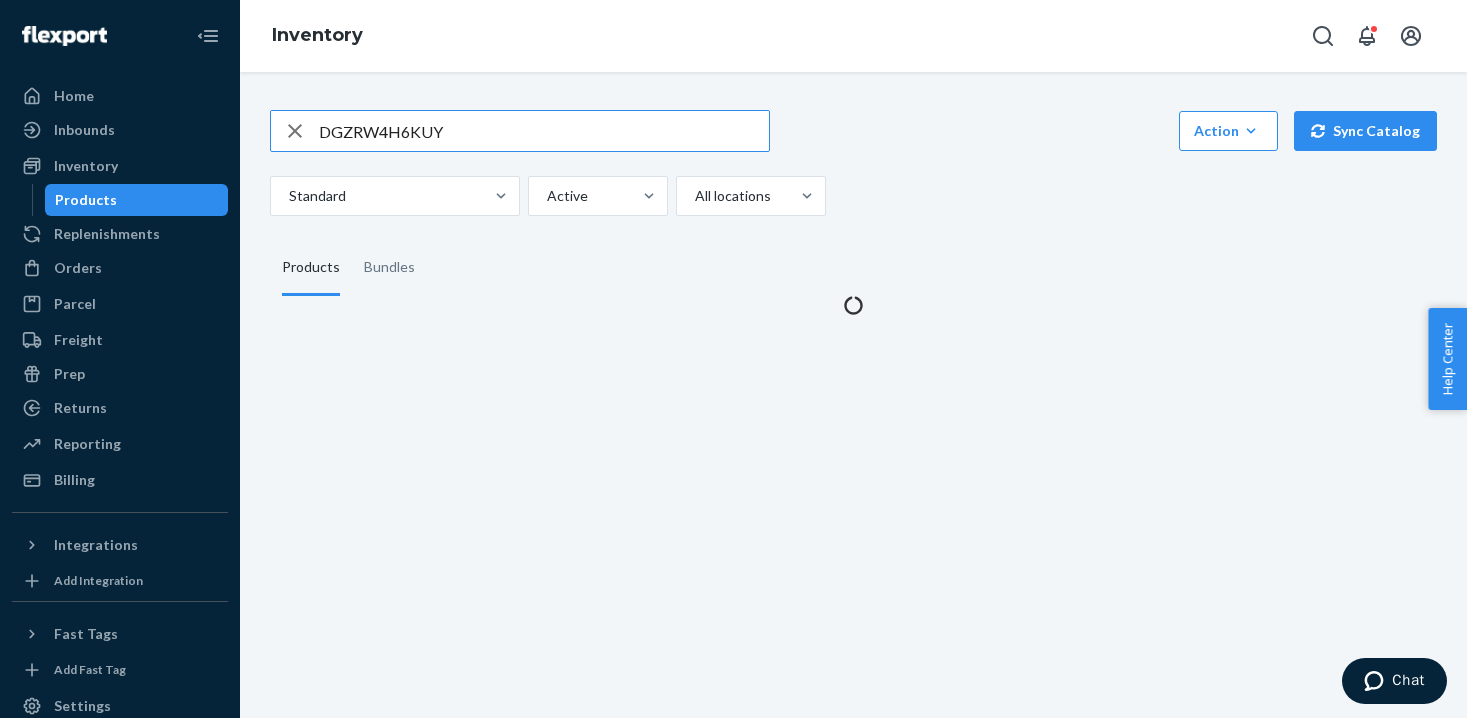 type on "DGZRW4H6KUY" 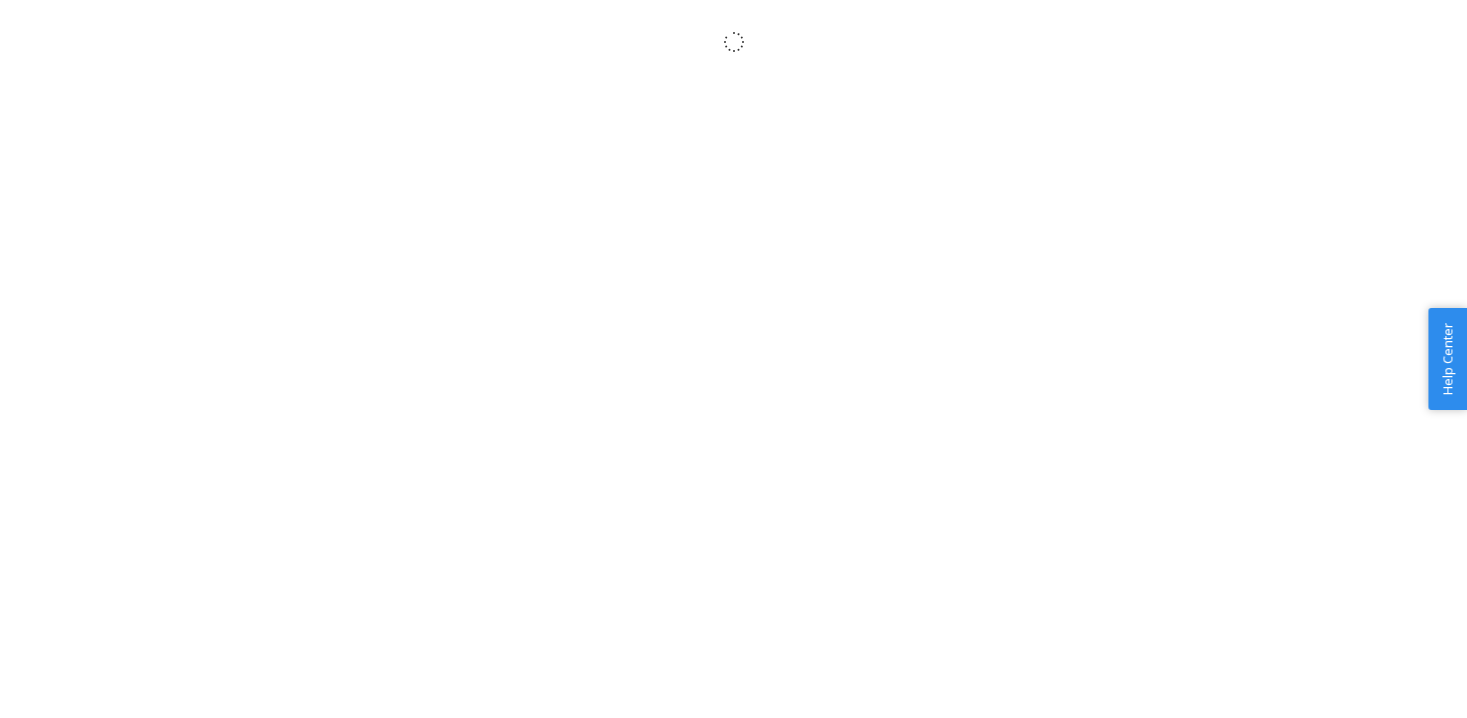 scroll, scrollTop: 0, scrollLeft: 0, axis: both 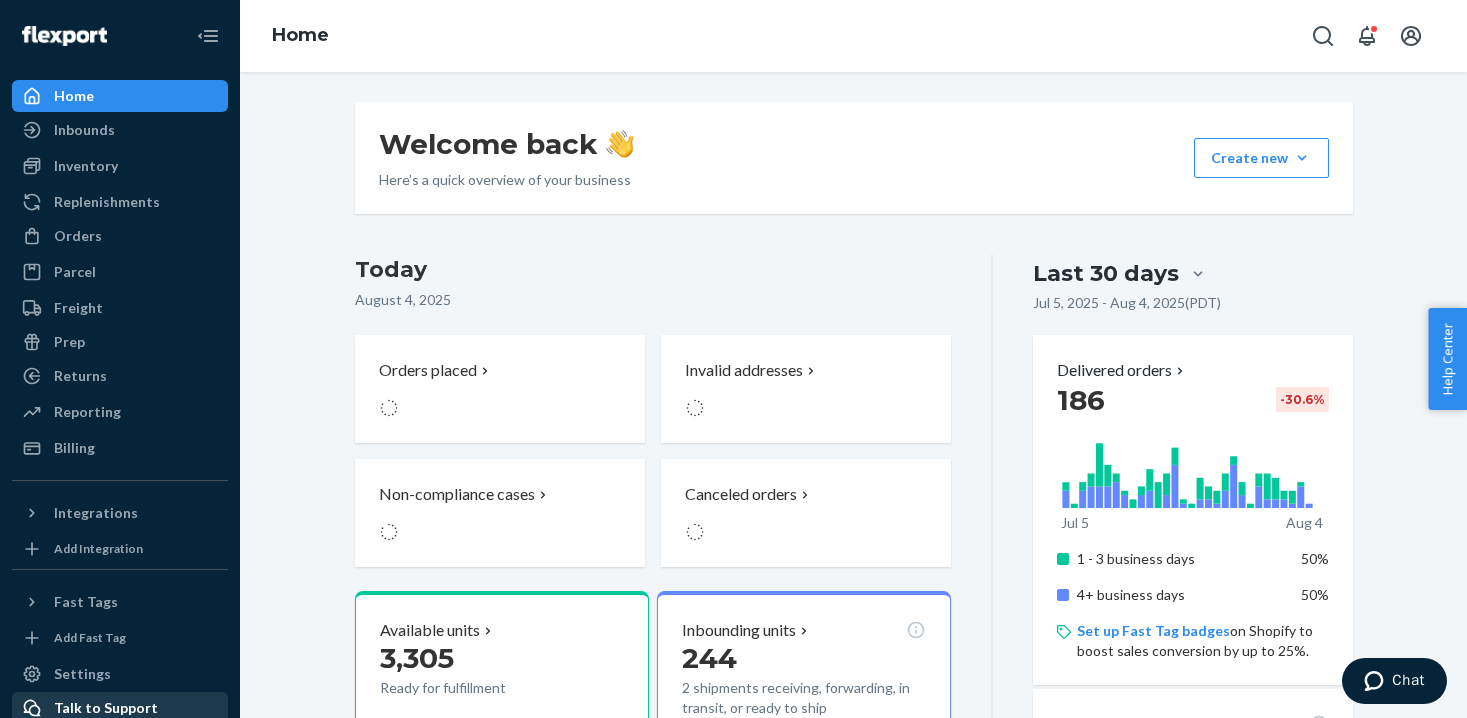 click on "Talk to Support" at bounding box center [106, 708] 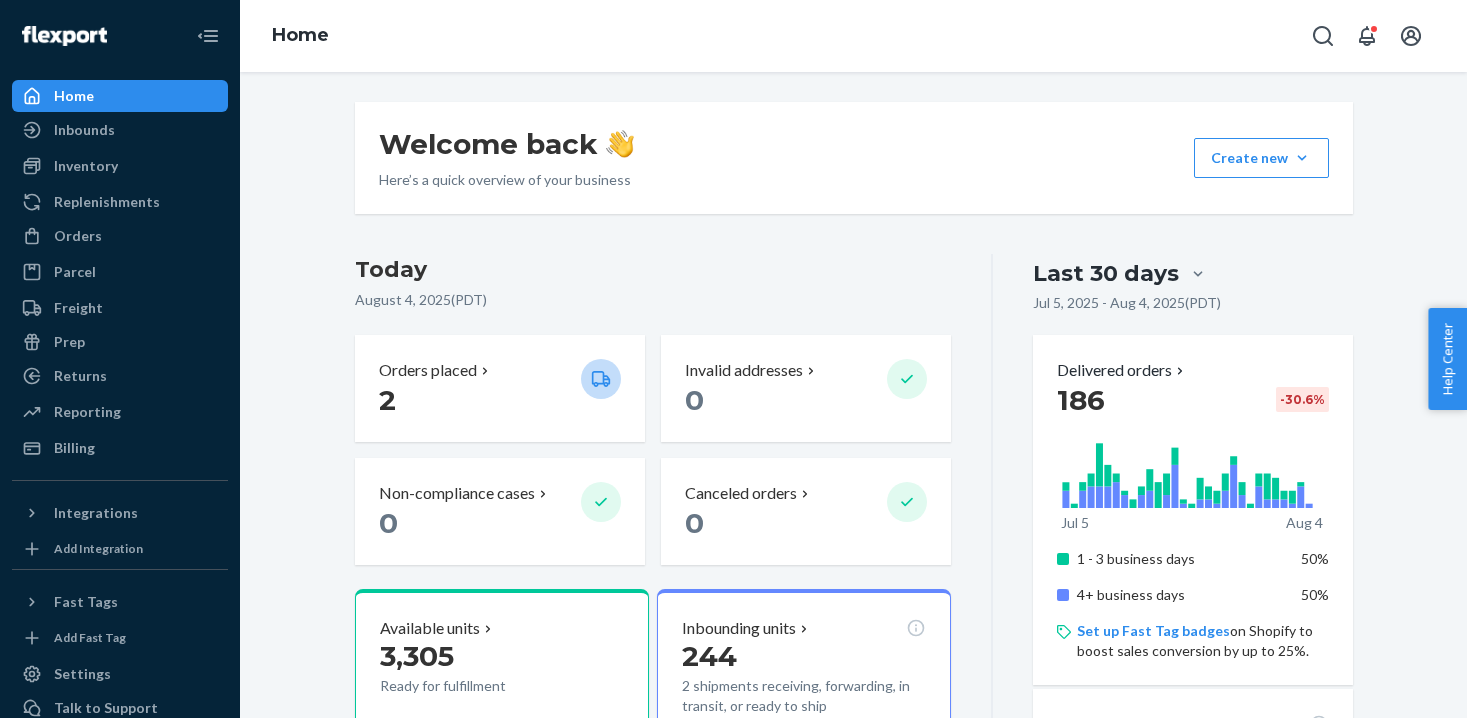 scroll, scrollTop: 0, scrollLeft: 0, axis: both 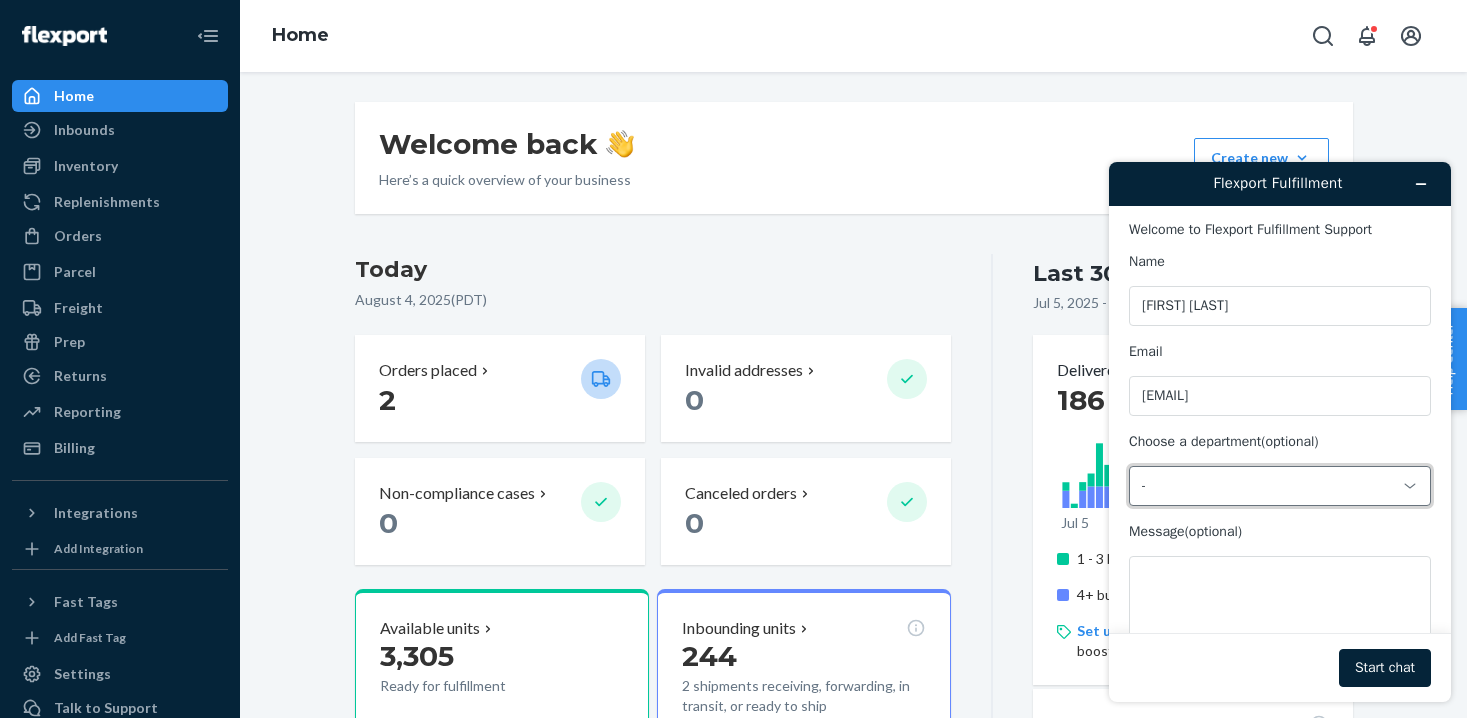 click on "-" at bounding box center (1268, 486) 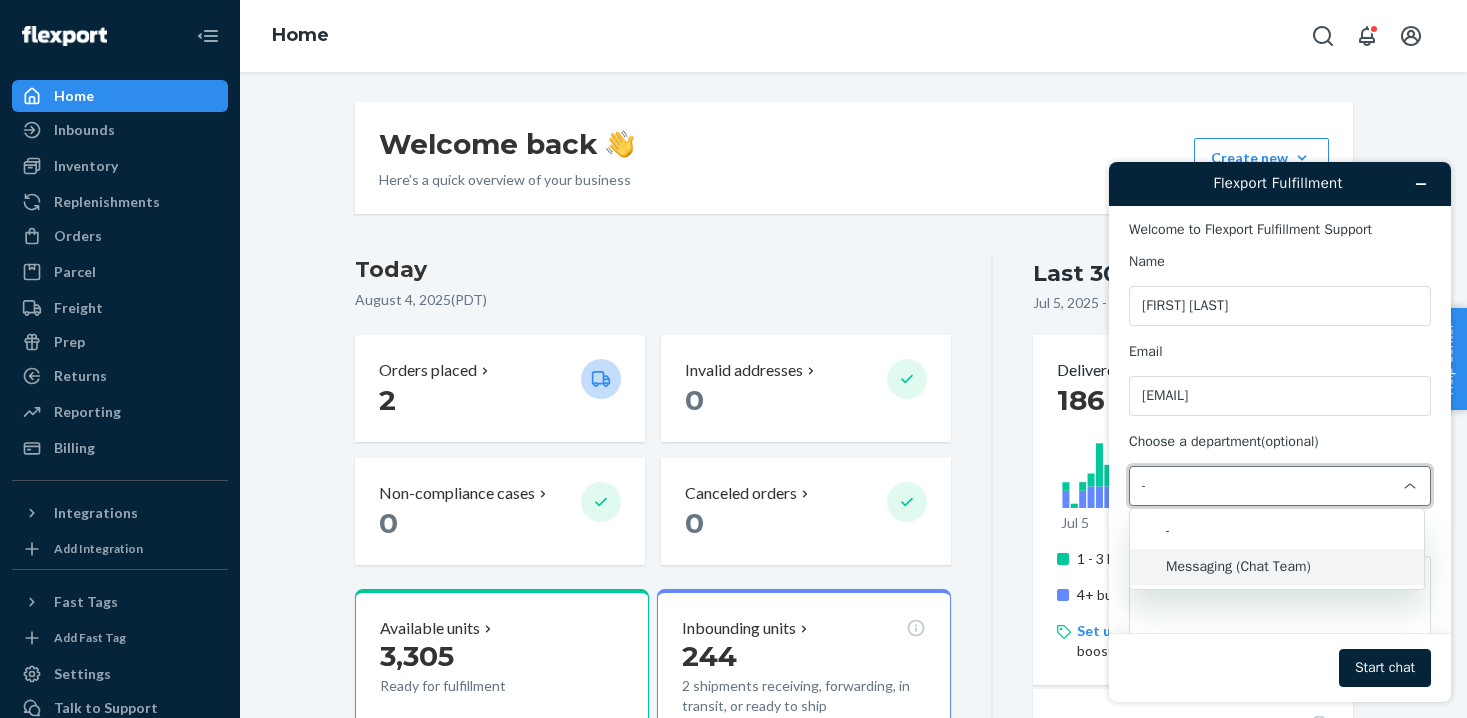 click on "Messaging (Chat Team)" at bounding box center (1277, 567) 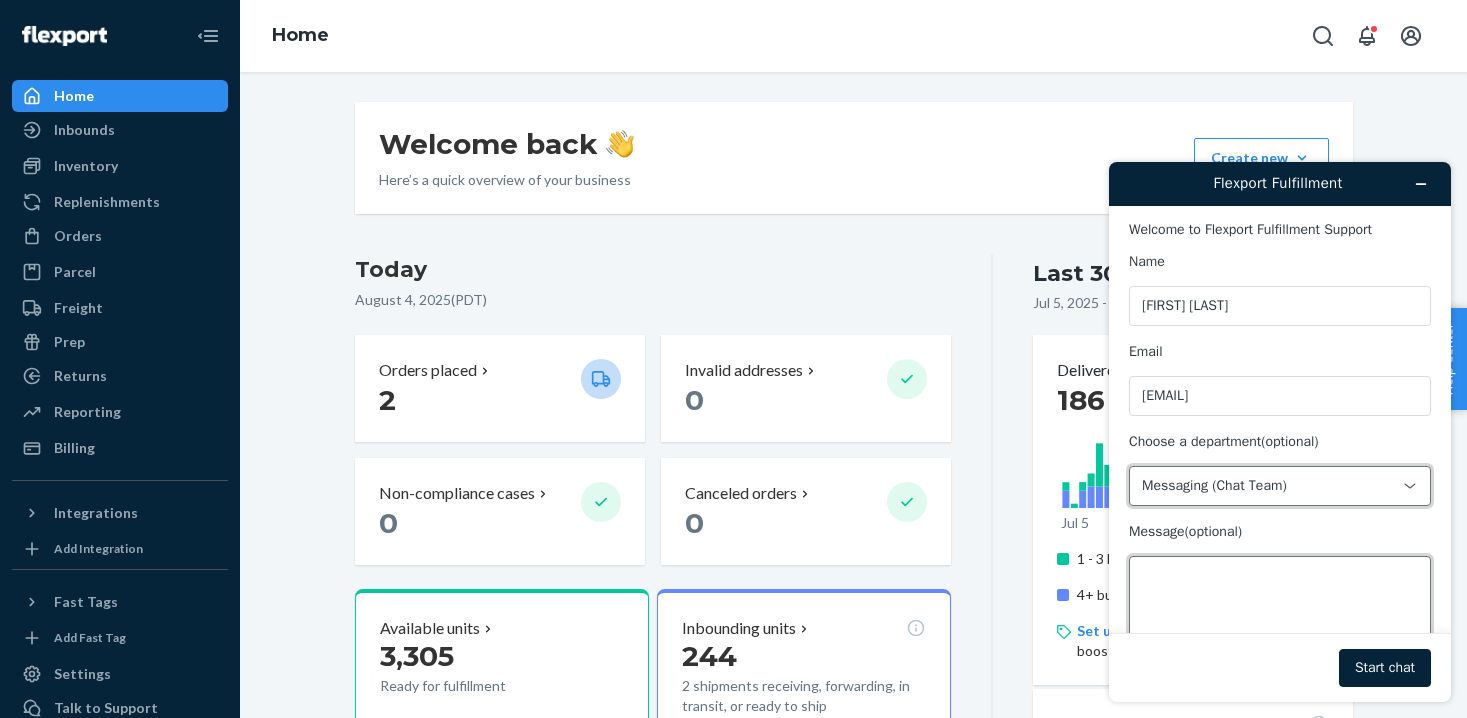 click on "Message  (optional)" at bounding box center (1280, 612) 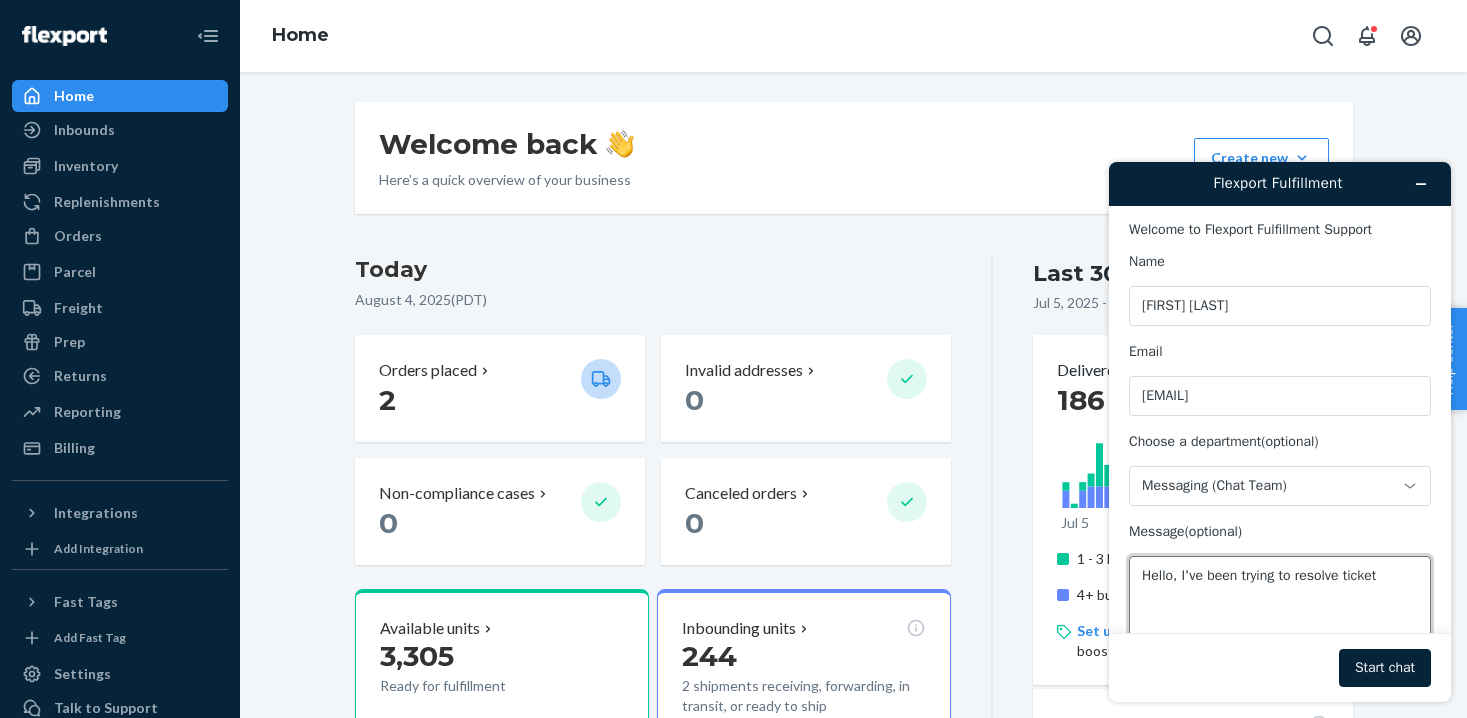 paste on "[TICKET_ID]" 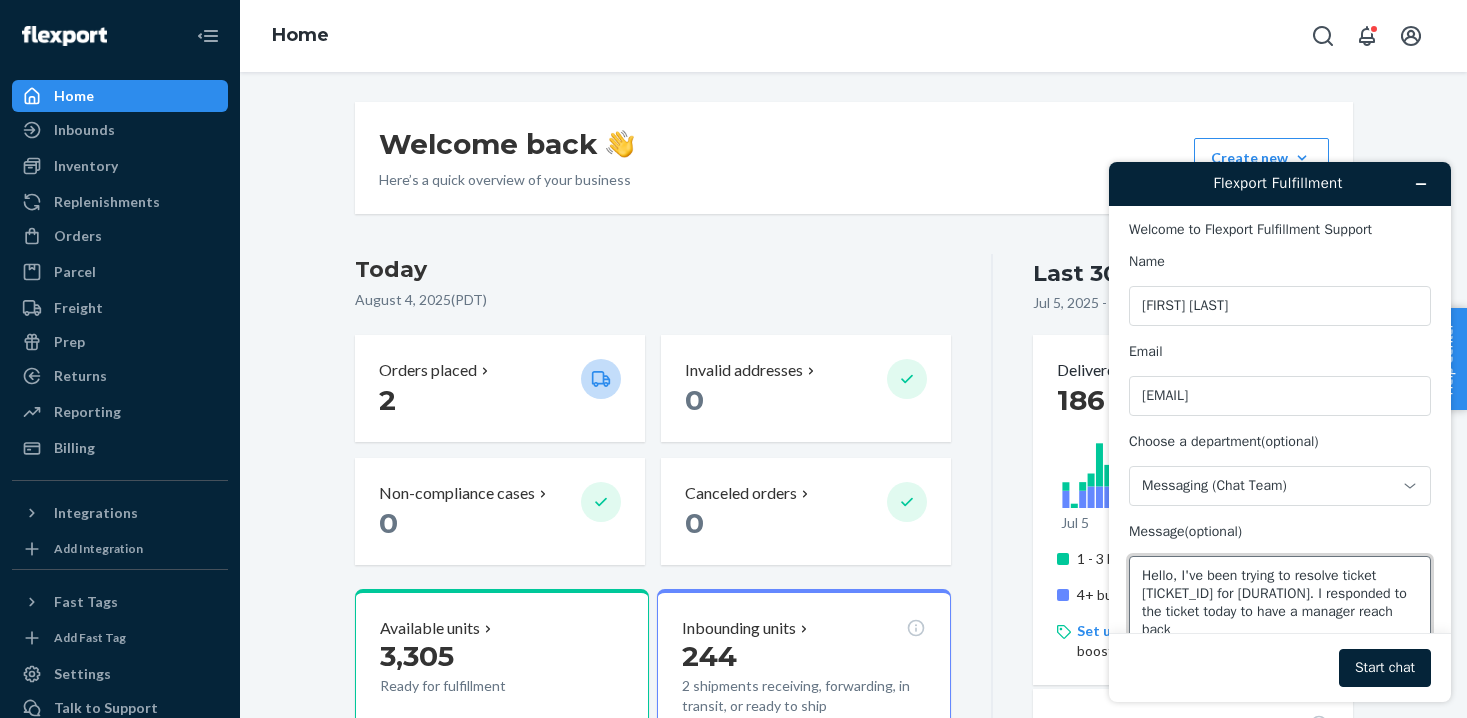 scroll, scrollTop: 3, scrollLeft: 0, axis: vertical 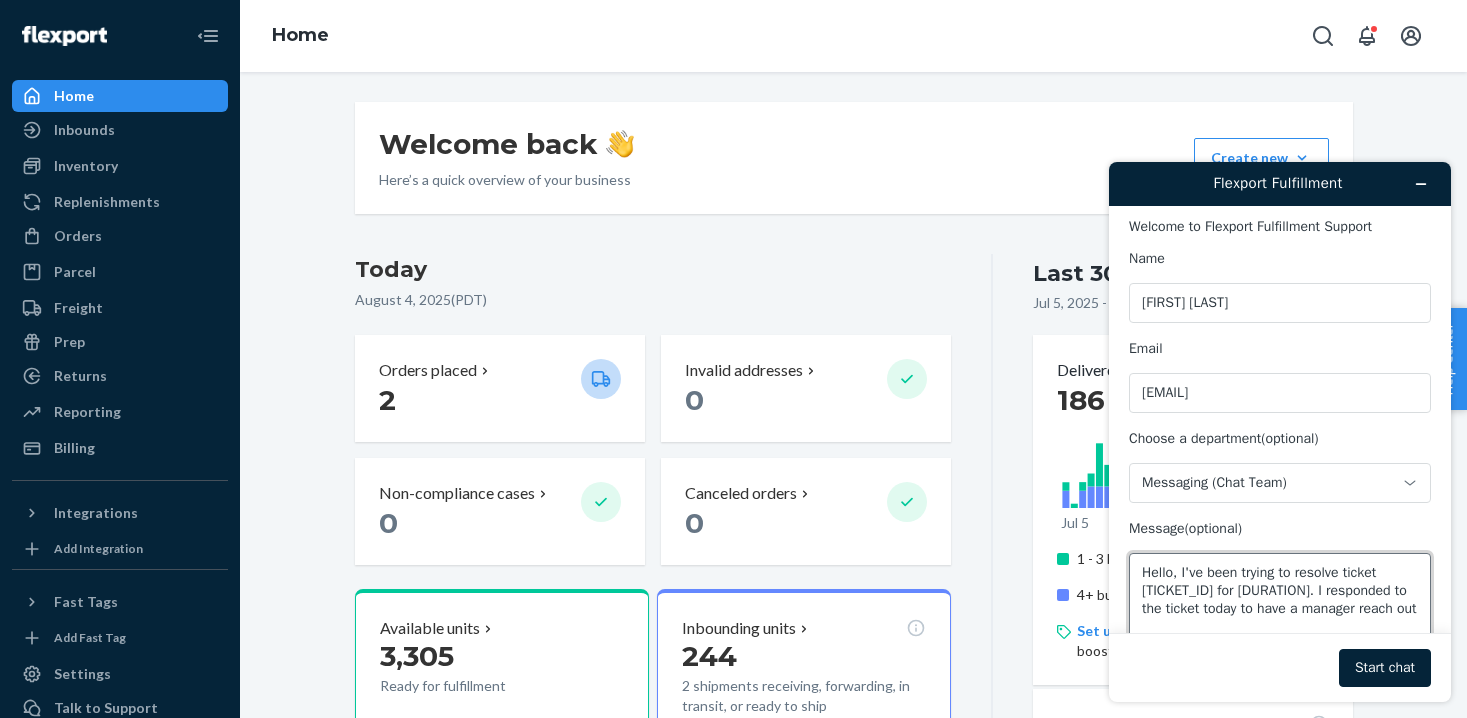 drag, startPoint x: 1407, startPoint y: 606, endPoint x: 1278, endPoint y: 594, distance: 129.55693 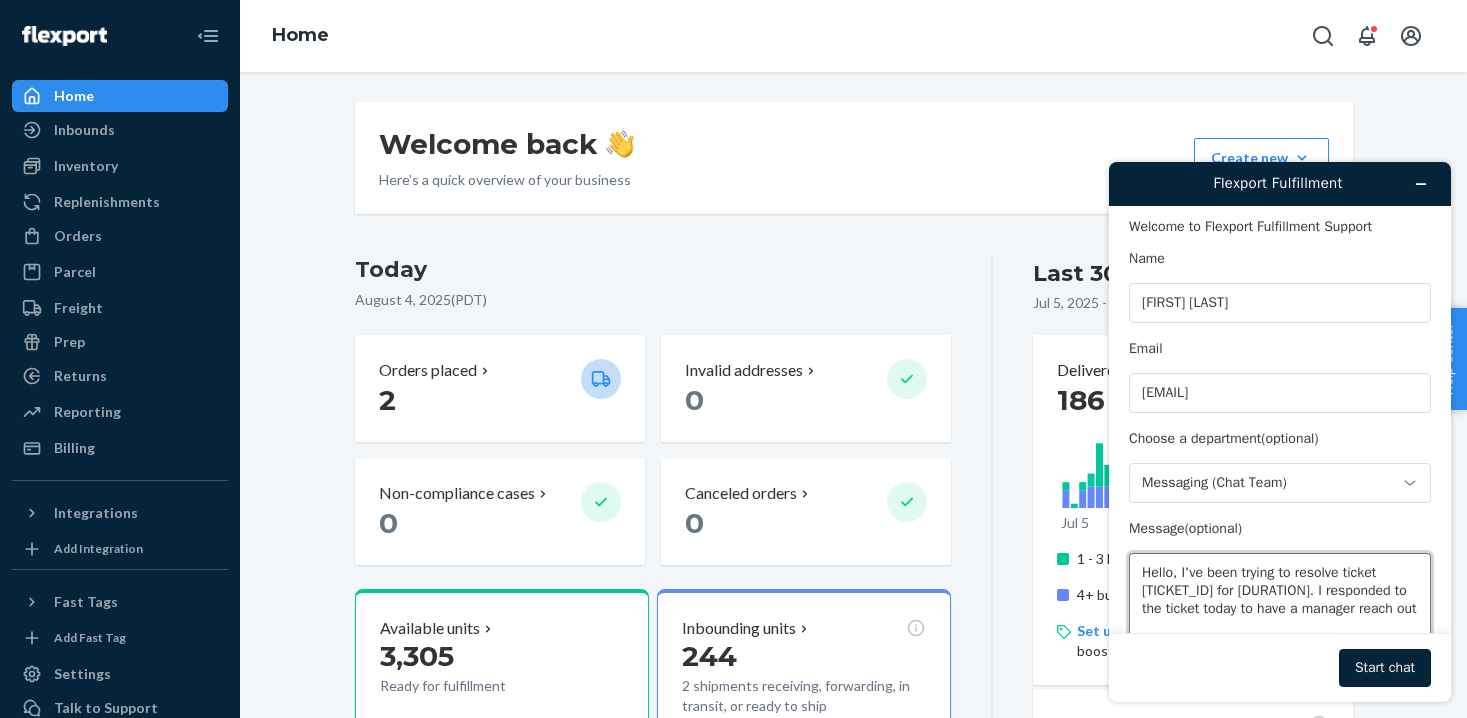 click on "Hello, I've been trying to resolve ticket [TICKET_ID] for [DURATION]. I responded to the ticket today to have a manager reach out" at bounding box center (1280, 609) 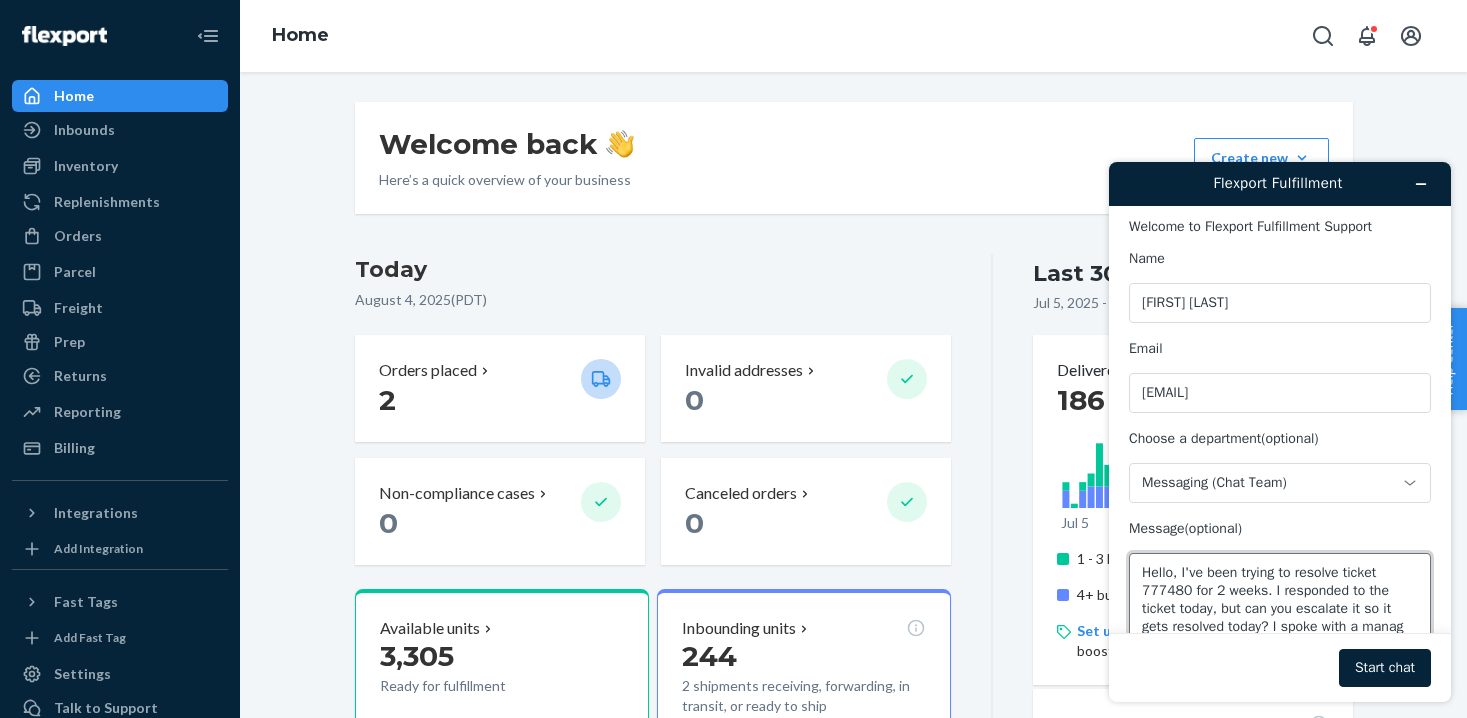 scroll, scrollTop: 21, scrollLeft: 0, axis: vertical 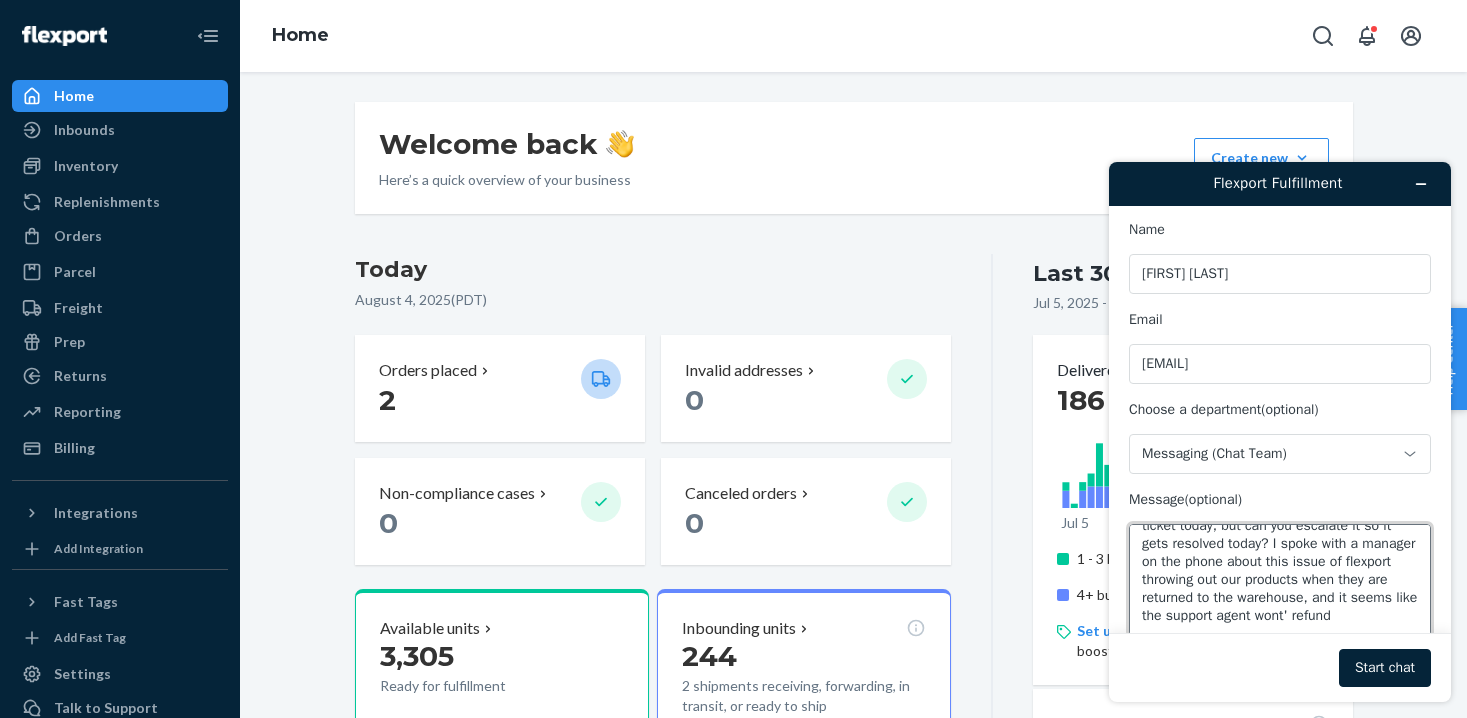 click on "Hello, I've been trying to resolve ticket 777480 for 2 weeks. I responded to the ticket today, but can you escalate it so it gets resolved today? I spoke with a manager on the phone about this issue of flexport throwing out our products when they are returned to the warehouse, and it seems like the support agent wont' refund" at bounding box center [1280, 580] 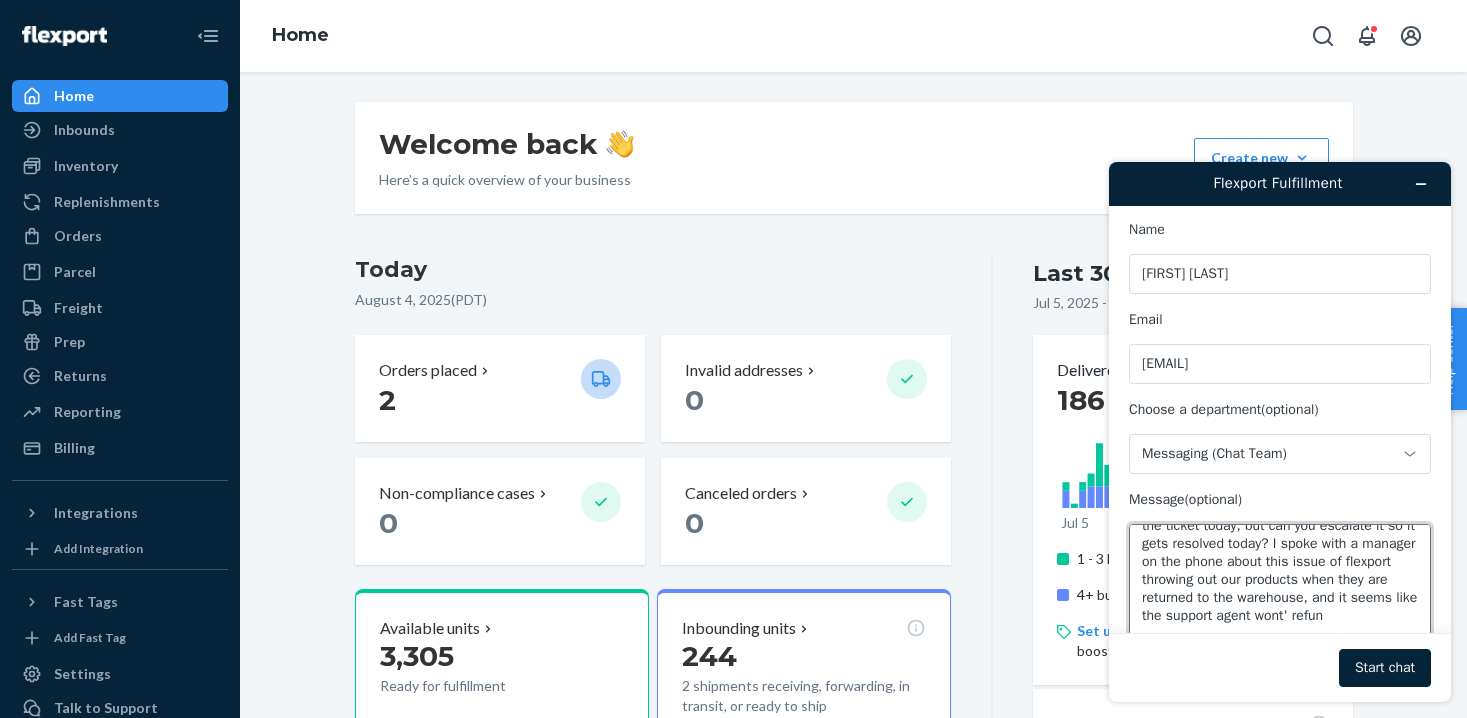 click on "Hello, I've been trying to resolve ticket [TICKET_ID] for [DURATION]. I responded to the ticket today, but can you escalate it so it gets resolved today? I spoke with a manager on the phone about this issue of flexport throwing out our products when they are returned to the warehouse, and it seems like the support agent wont' refun" at bounding box center (1280, 580) 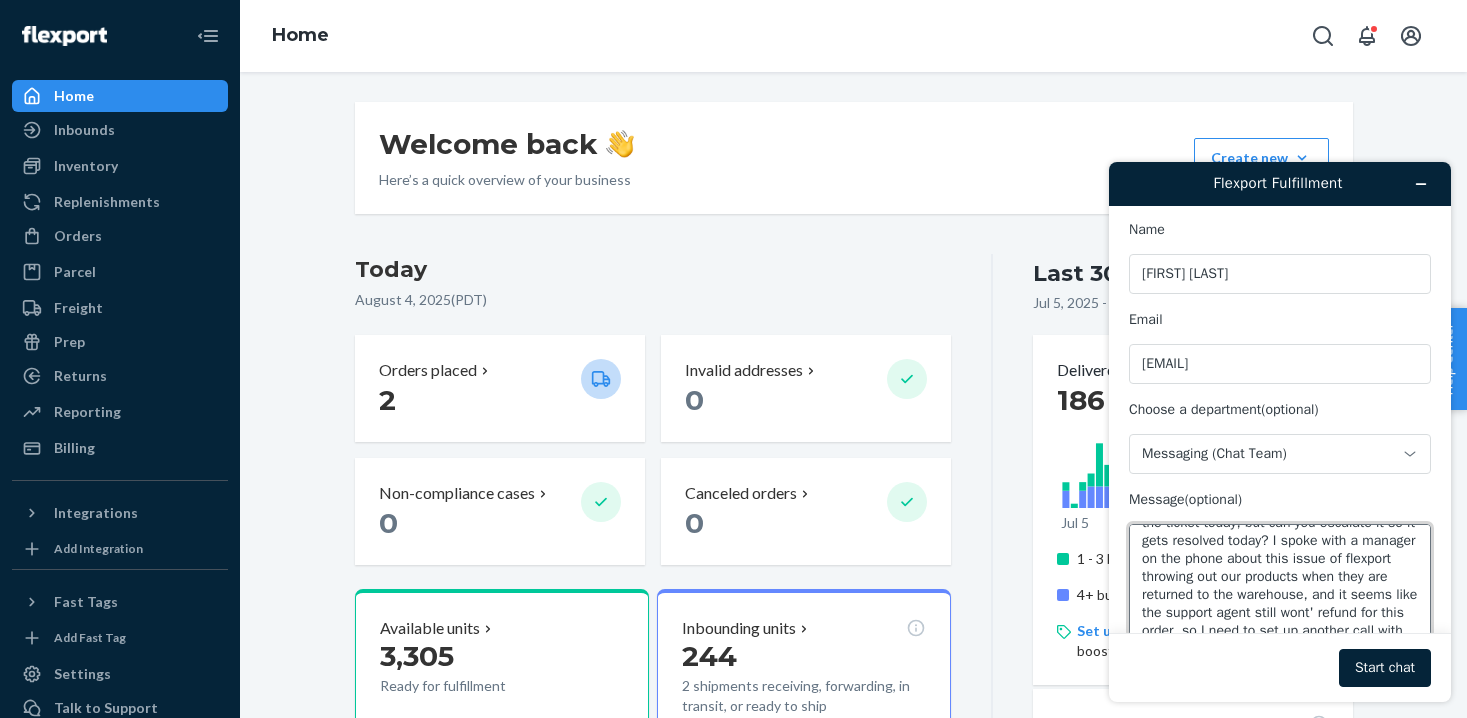 scroll, scrollTop: 0, scrollLeft: 0, axis: both 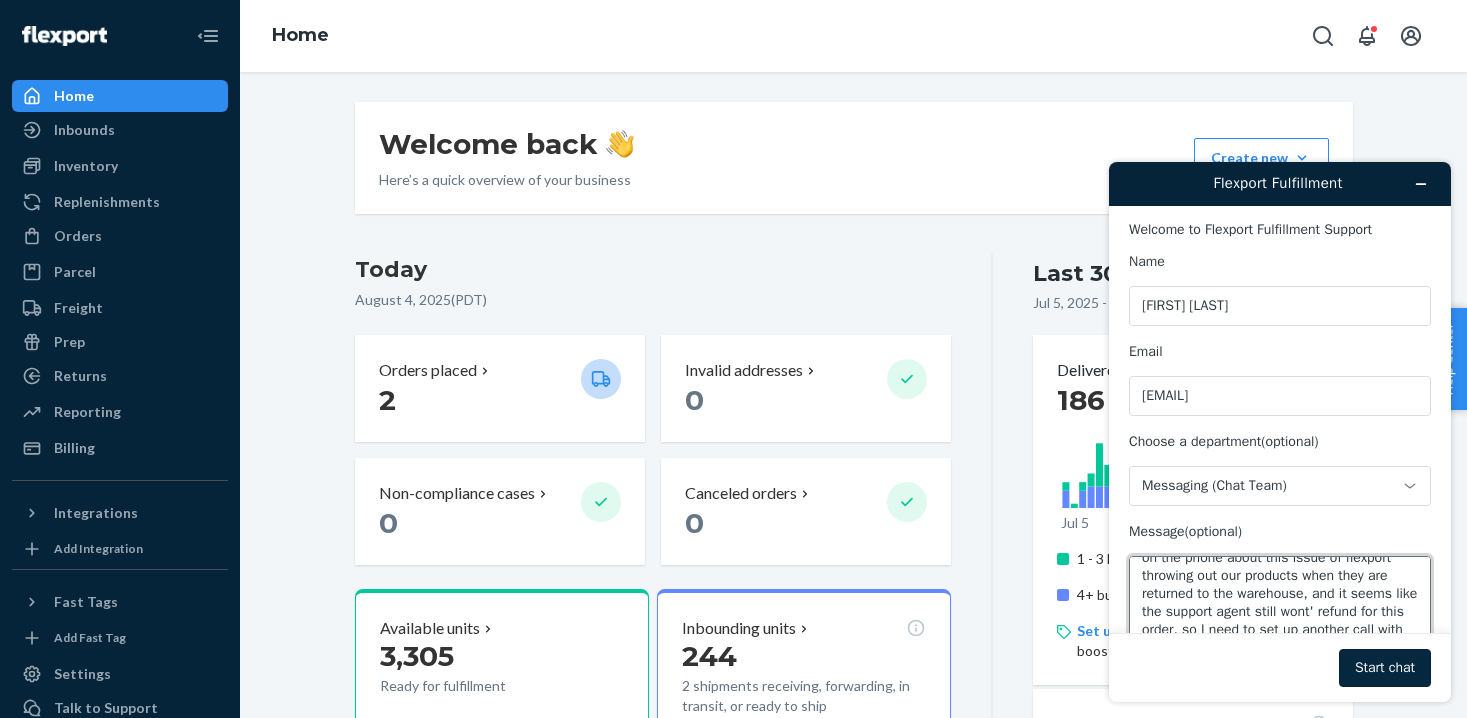 type on "Hello, I've been trying to resolve ticket [TICKET_ID] for [DURATION]. I responded to the ticket today, but can you escalate it so it gets resolved today? I spoke with a manager on the phone about this issue of flexport throwing out our products when they are returned to the warehouse, and it seems like the support agent still wont' refund for this order, so I need to set up another call with this manager again unfortunately" 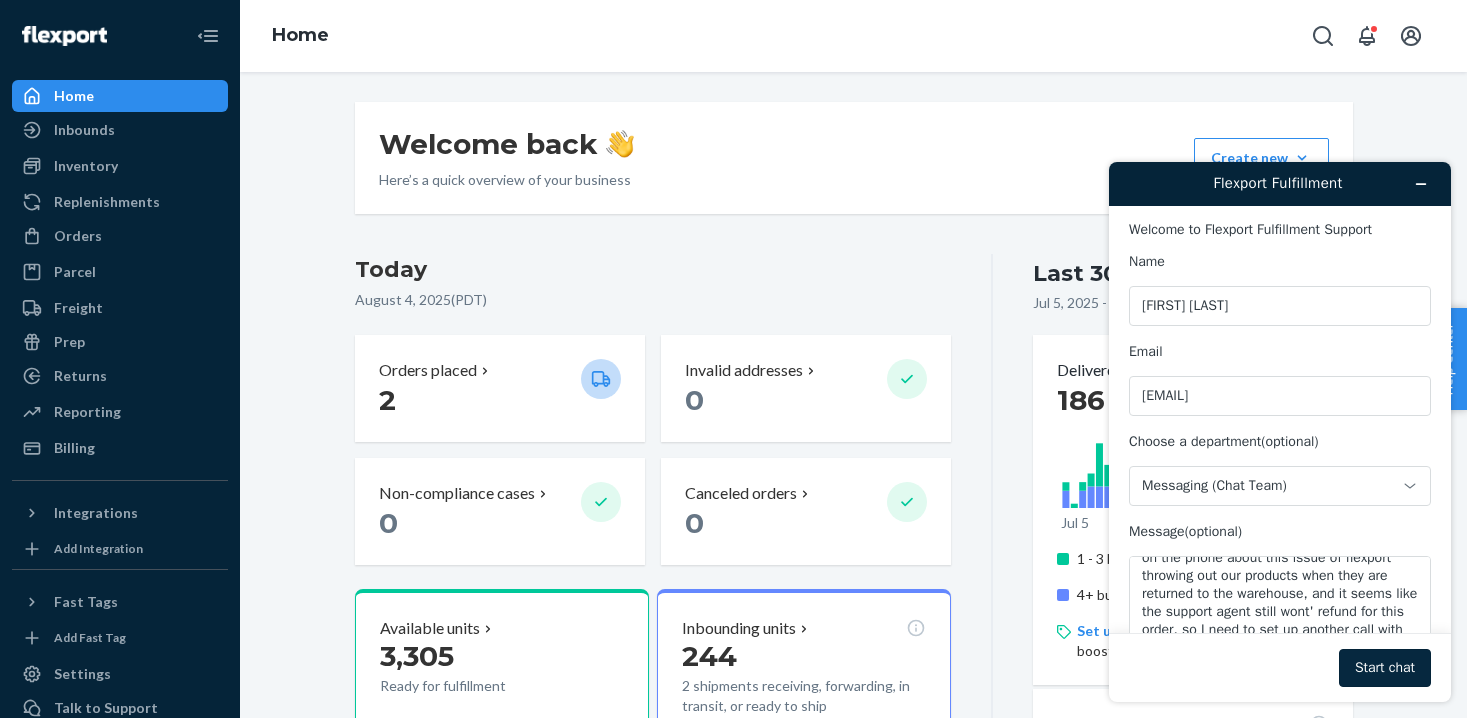click on "Start chat" at bounding box center [1385, 668] 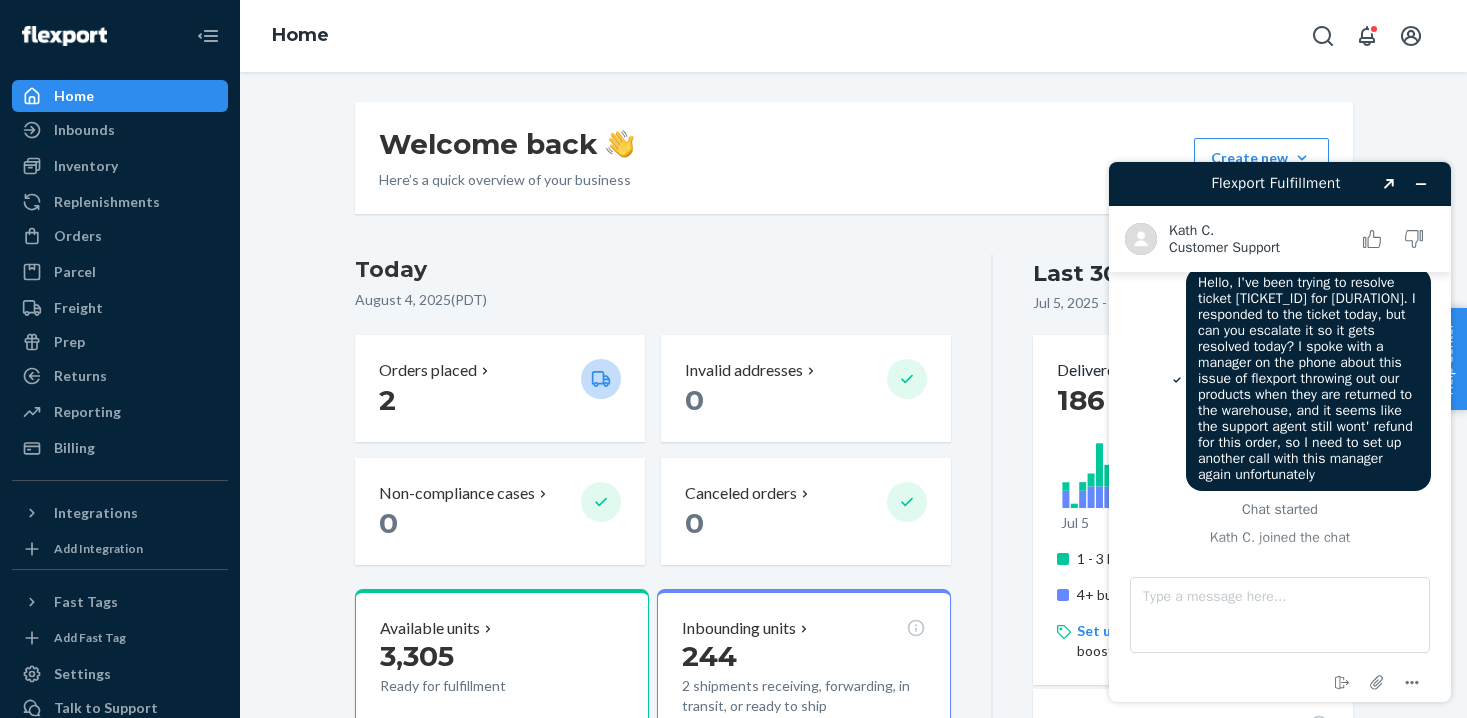 scroll, scrollTop: 166, scrollLeft: 0, axis: vertical 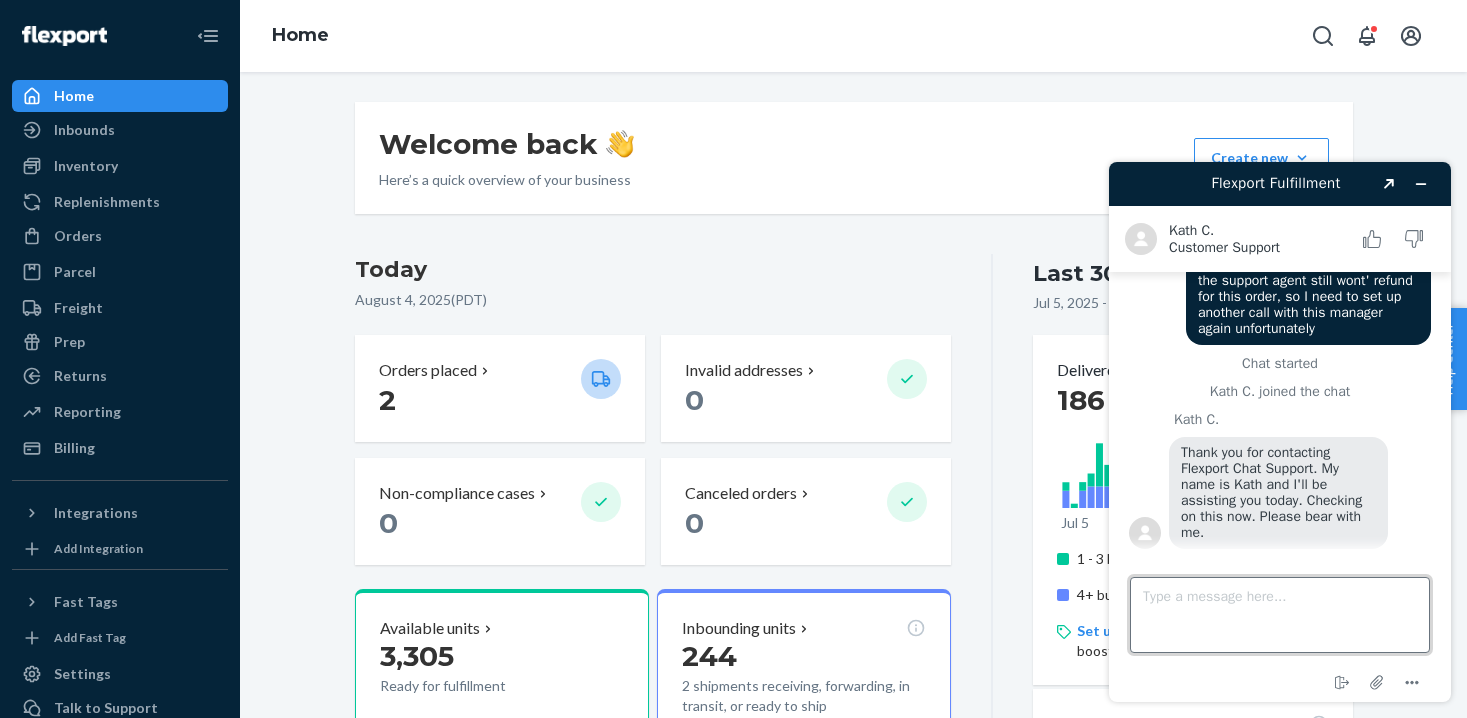click on "Type a message here..." at bounding box center (1280, 615) 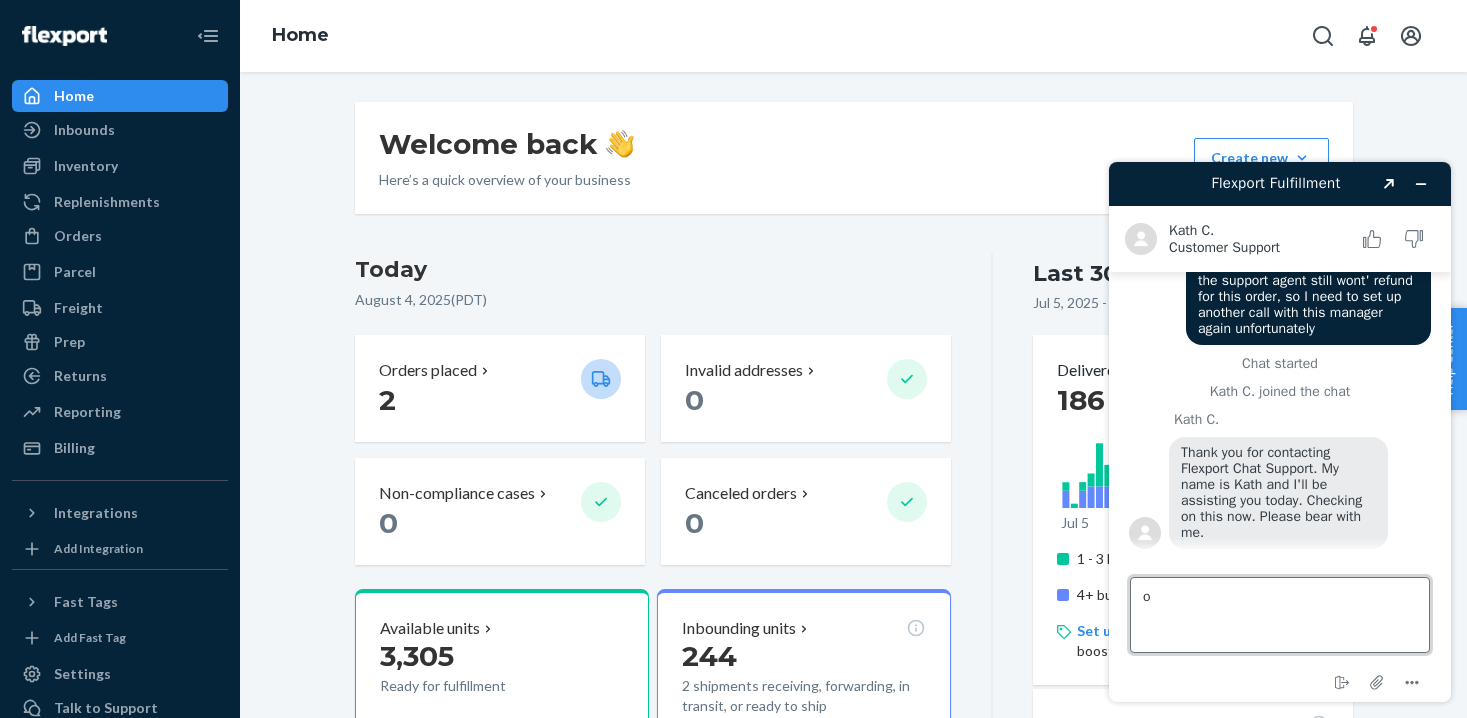 type on "ok" 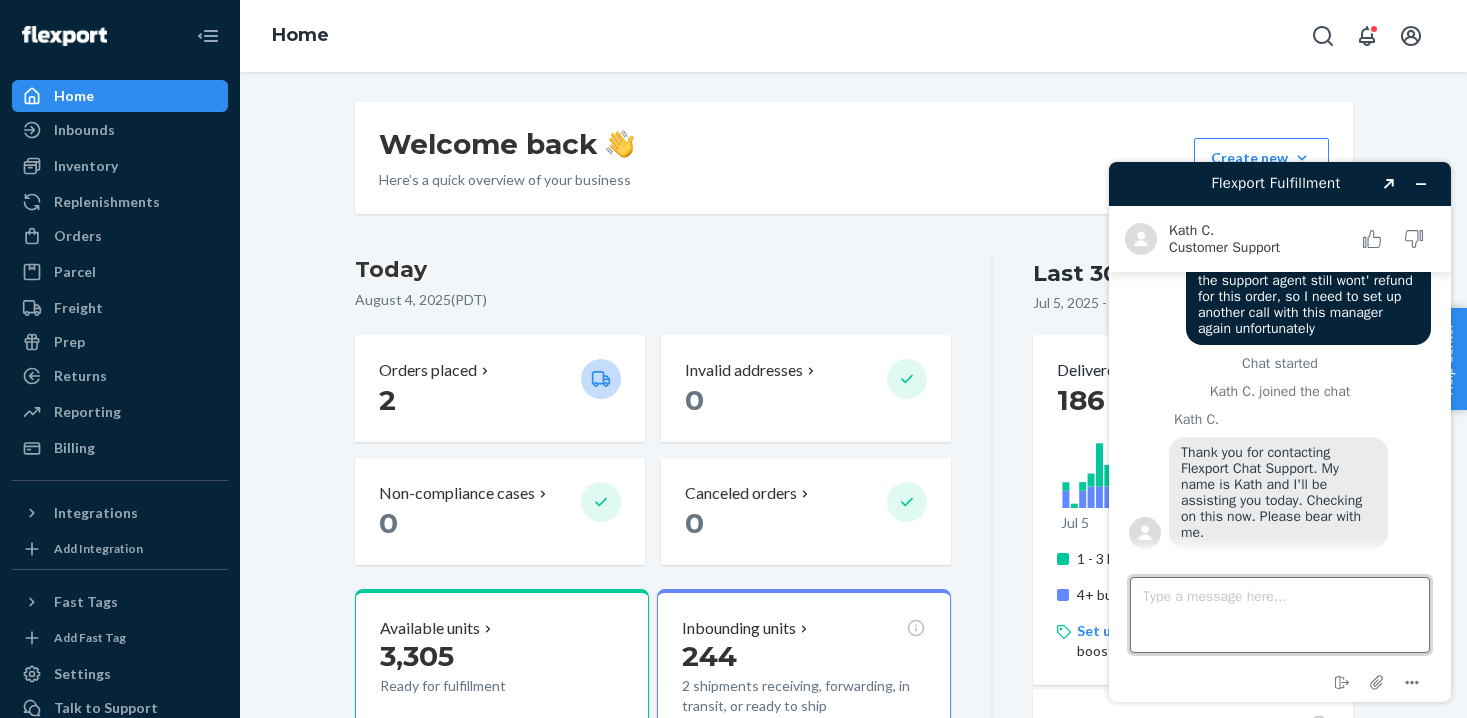 scroll, scrollTop: 208, scrollLeft: 0, axis: vertical 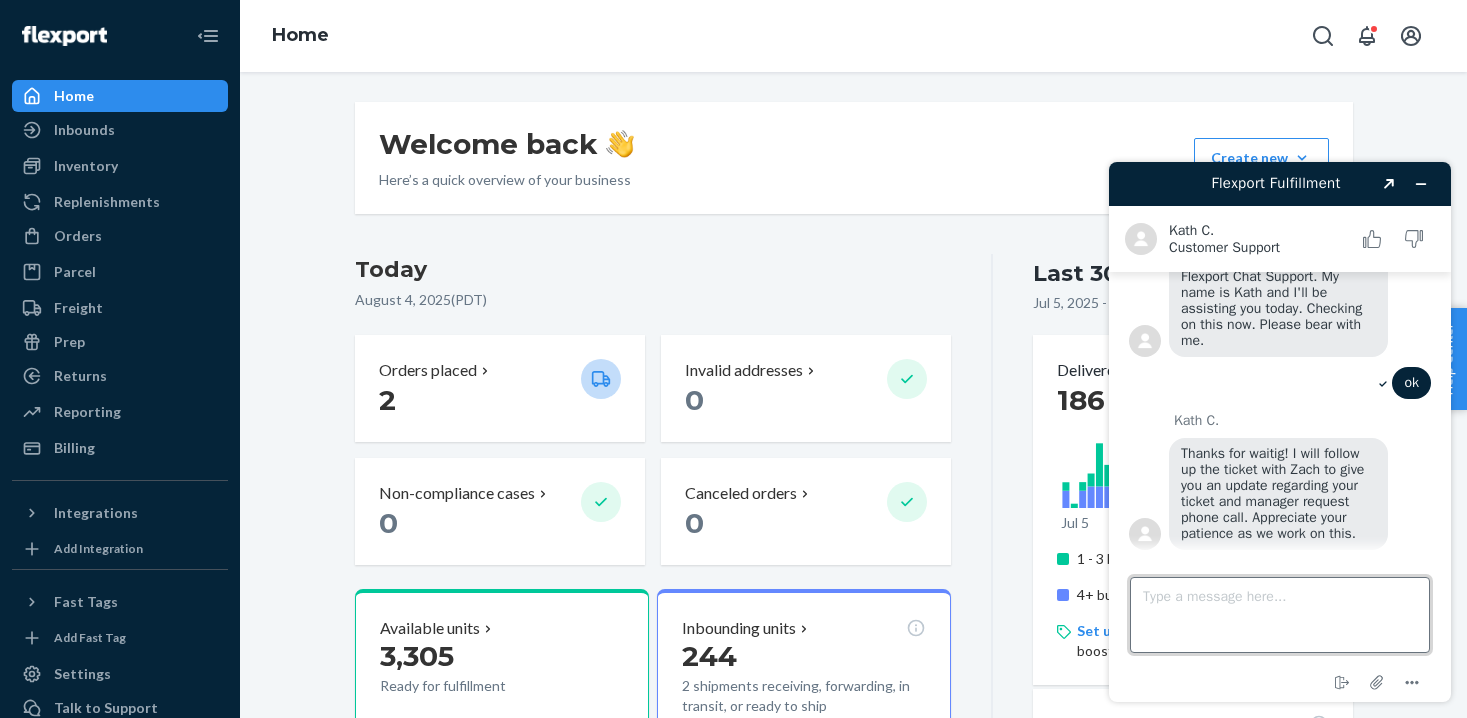 click on "Type a message here..." at bounding box center (1280, 615) 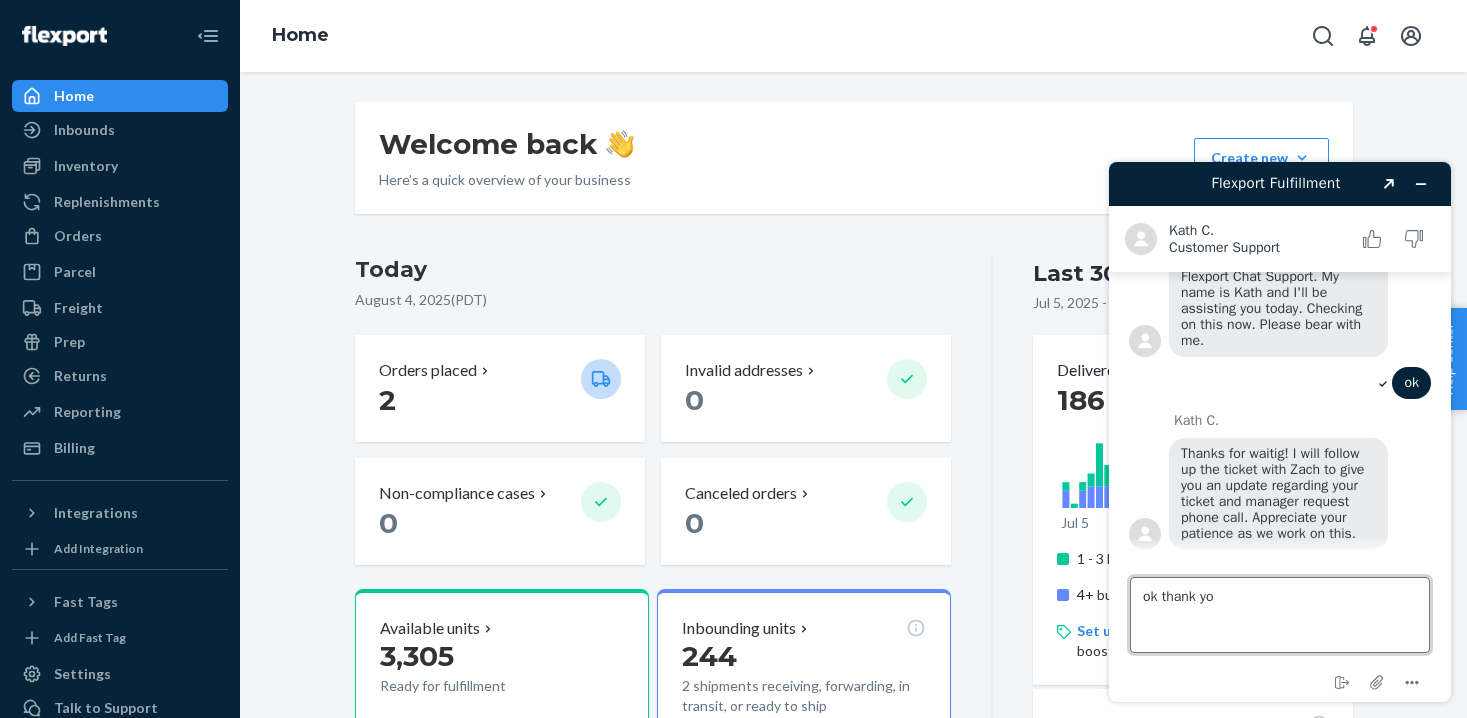 type on "ok thank you" 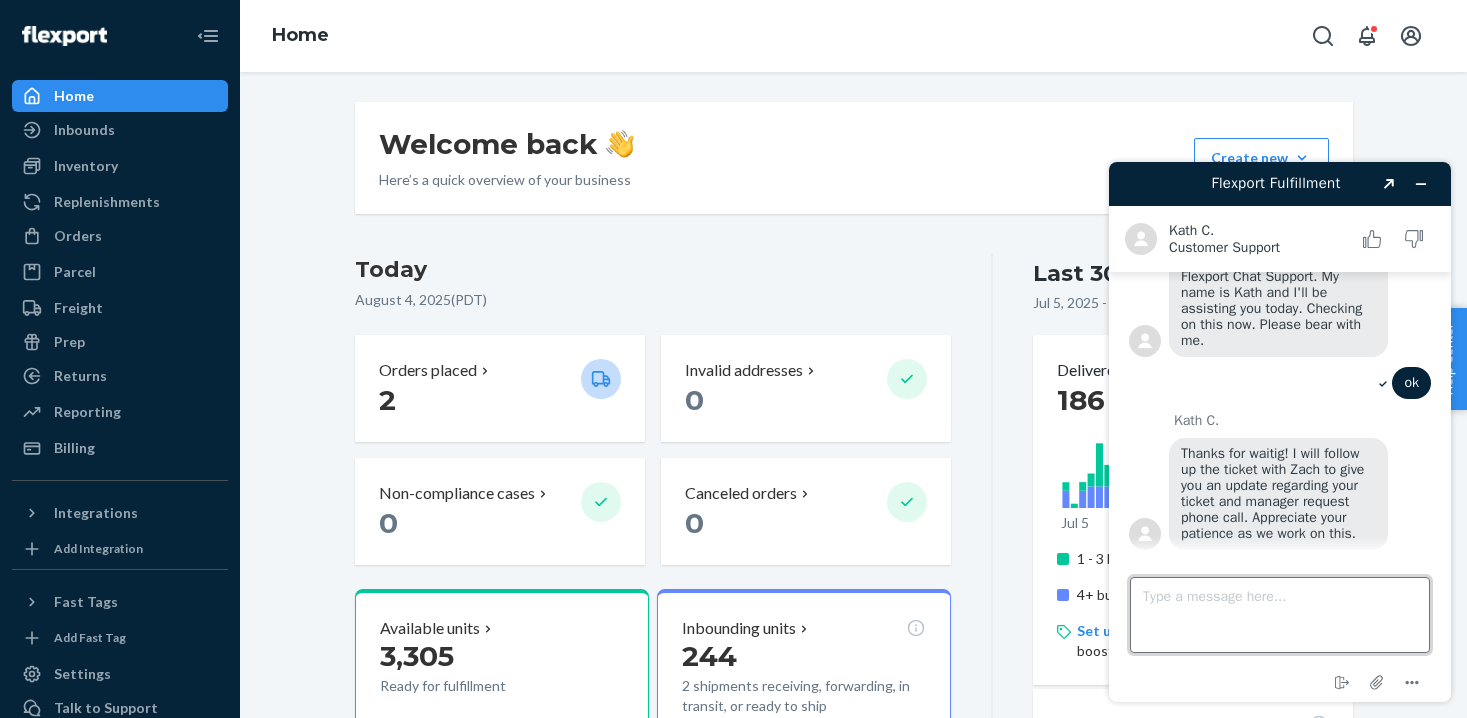 scroll, scrollTop: 400, scrollLeft: 0, axis: vertical 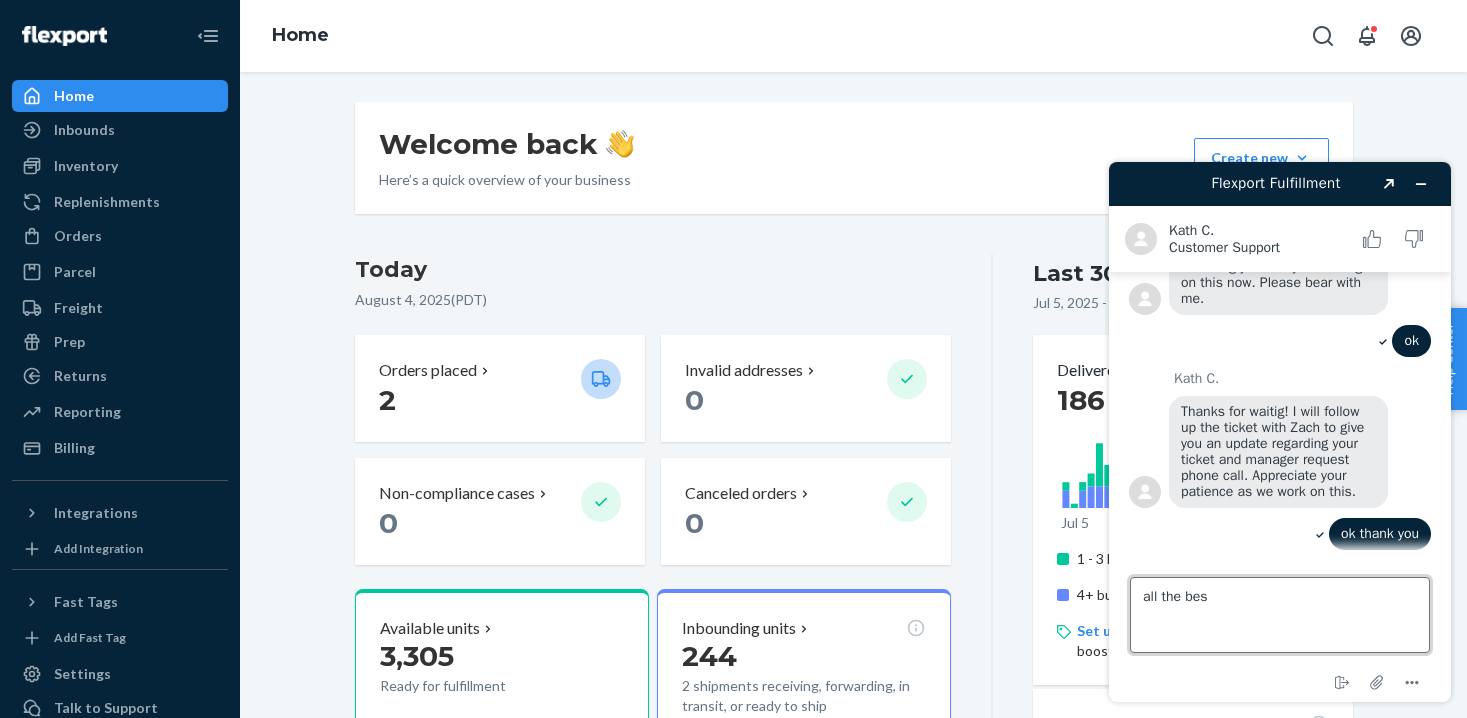 type on "all the best" 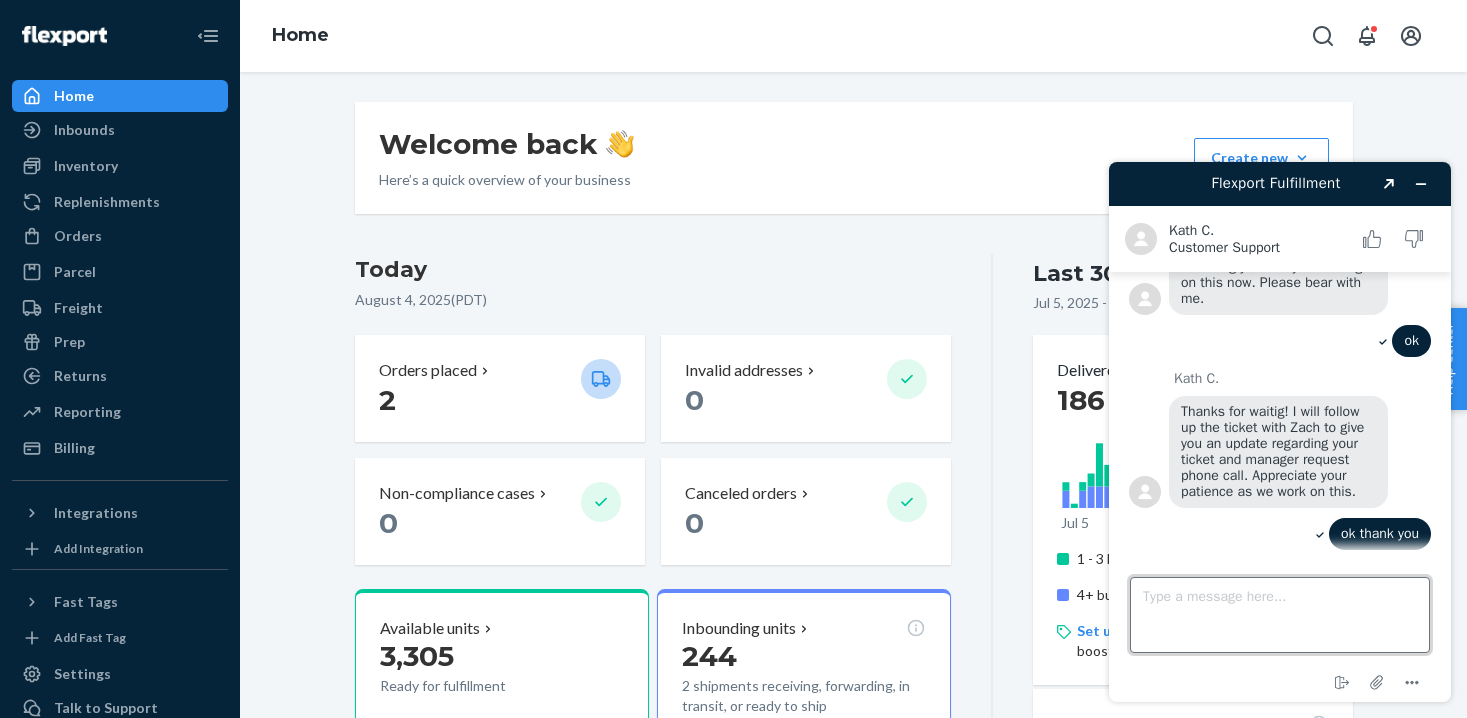 scroll, scrollTop: 437, scrollLeft: 0, axis: vertical 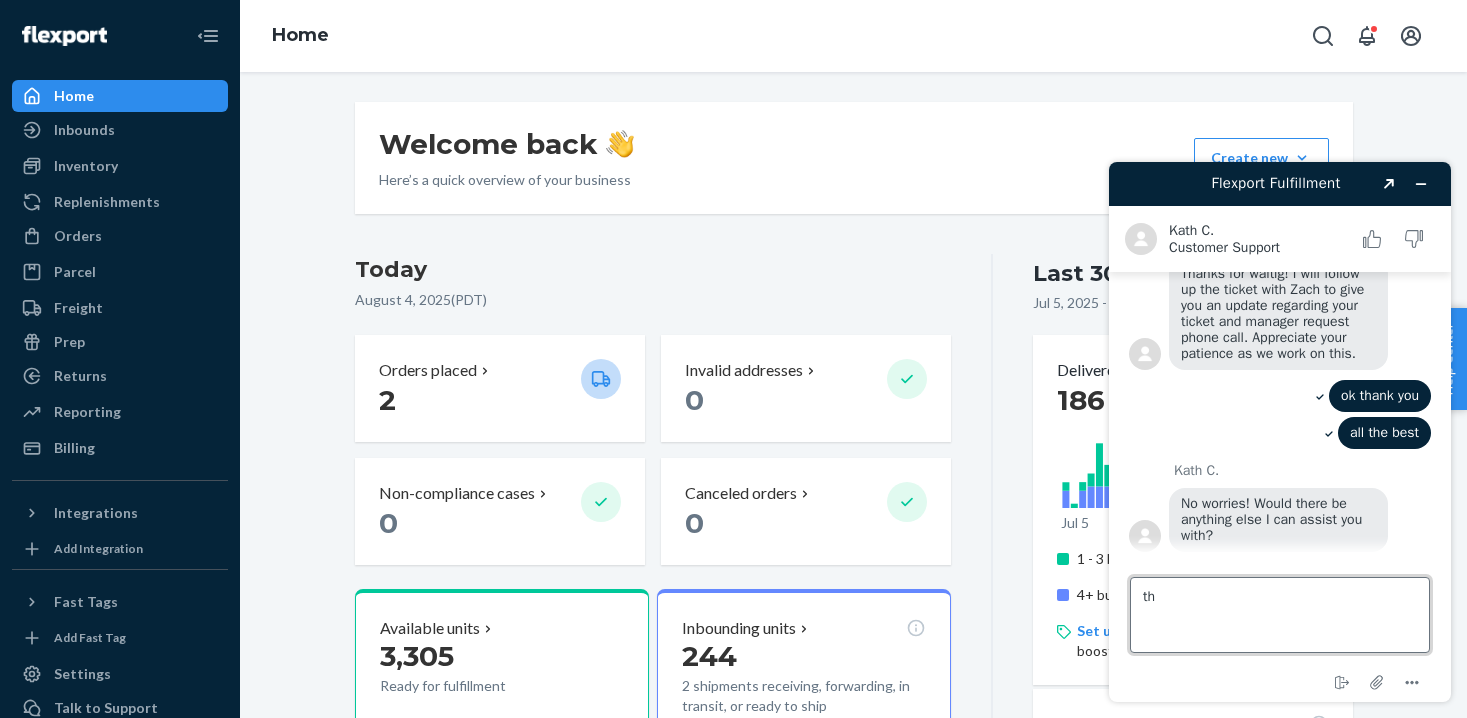 type on "t" 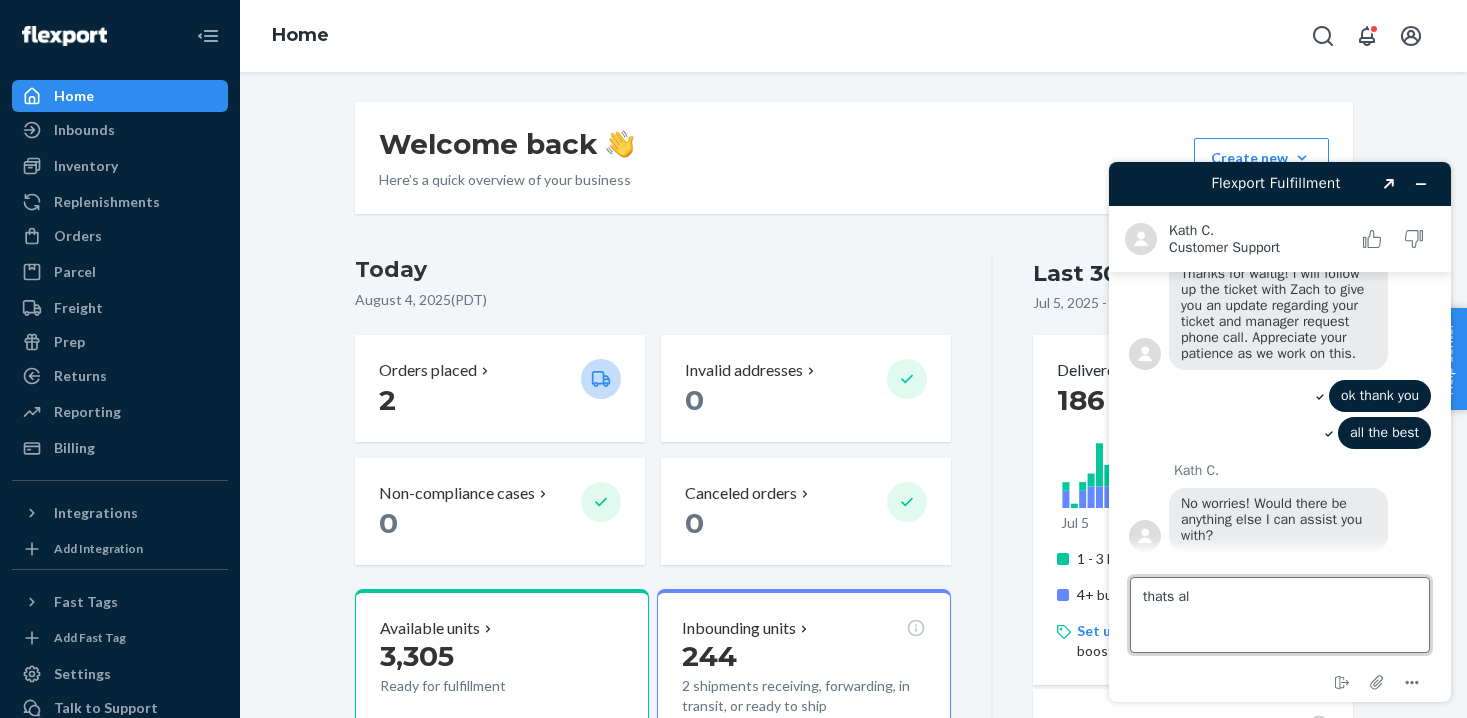 type on "thats all" 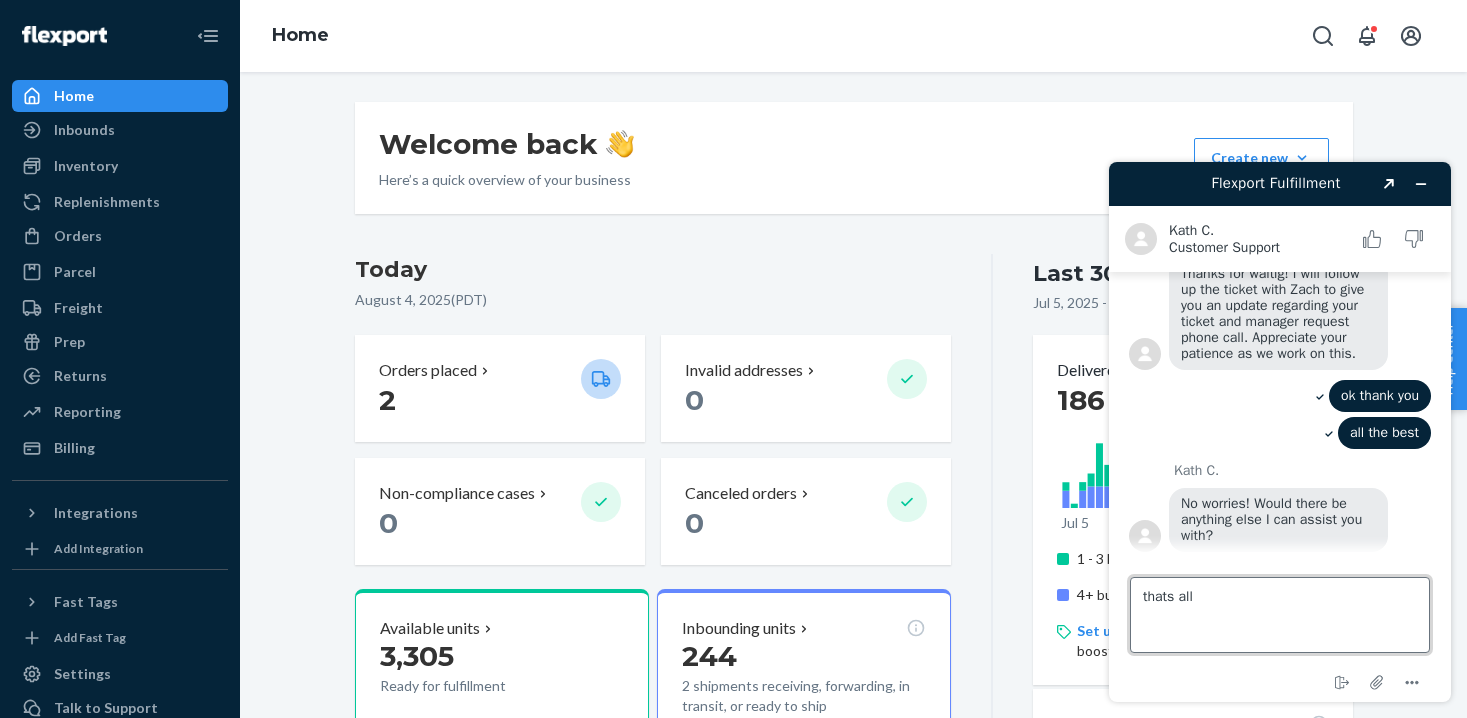 type 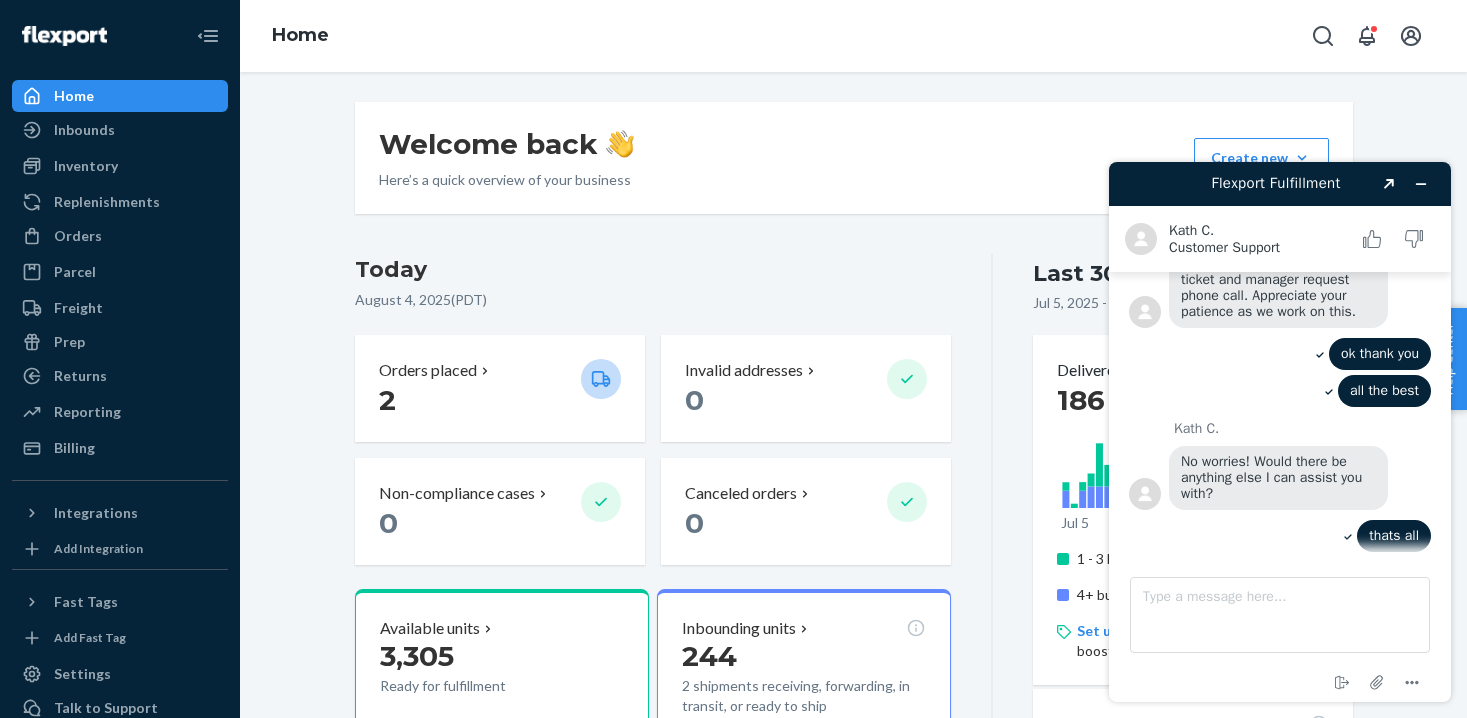 scroll, scrollTop: 746, scrollLeft: 0, axis: vertical 